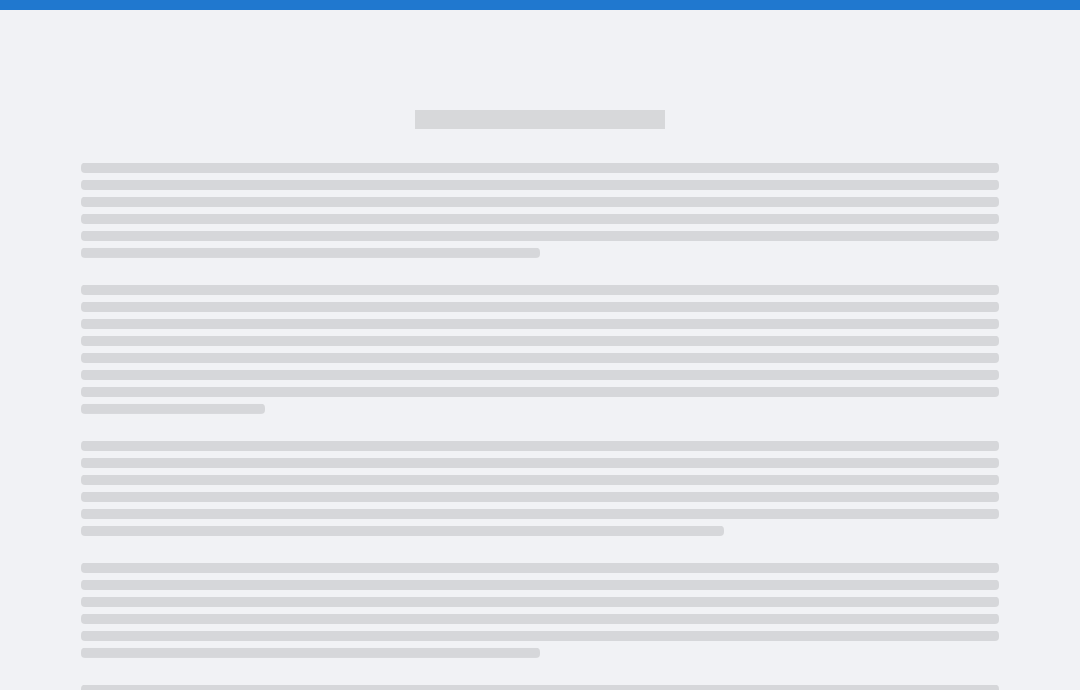 scroll, scrollTop: 0, scrollLeft: 0, axis: both 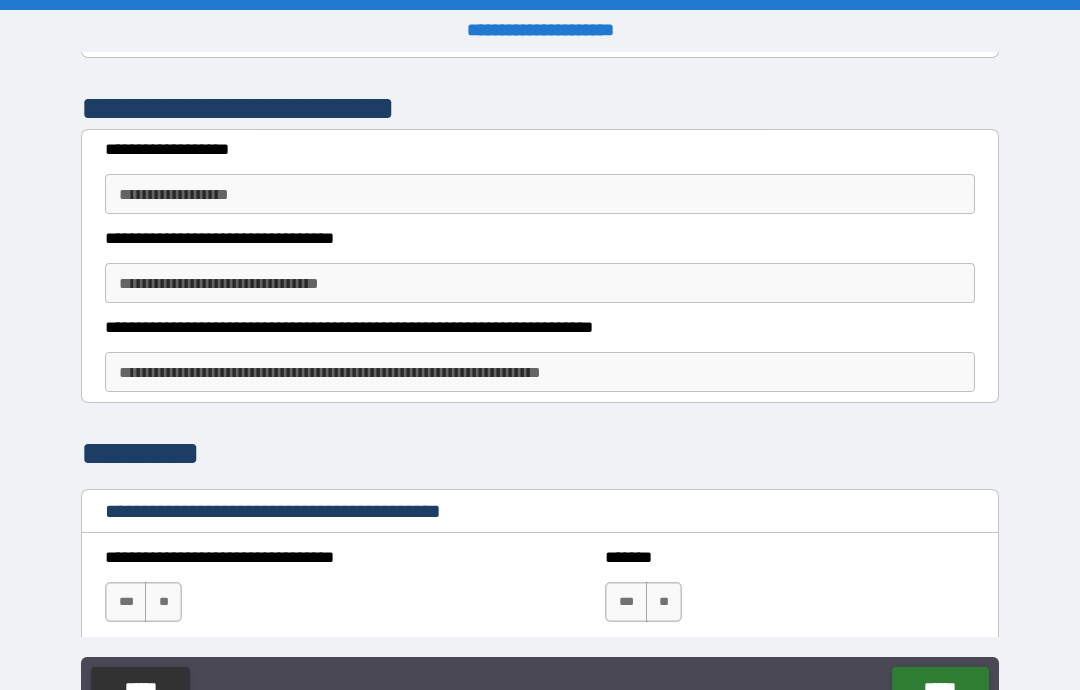 click on "**********" at bounding box center [540, 194] 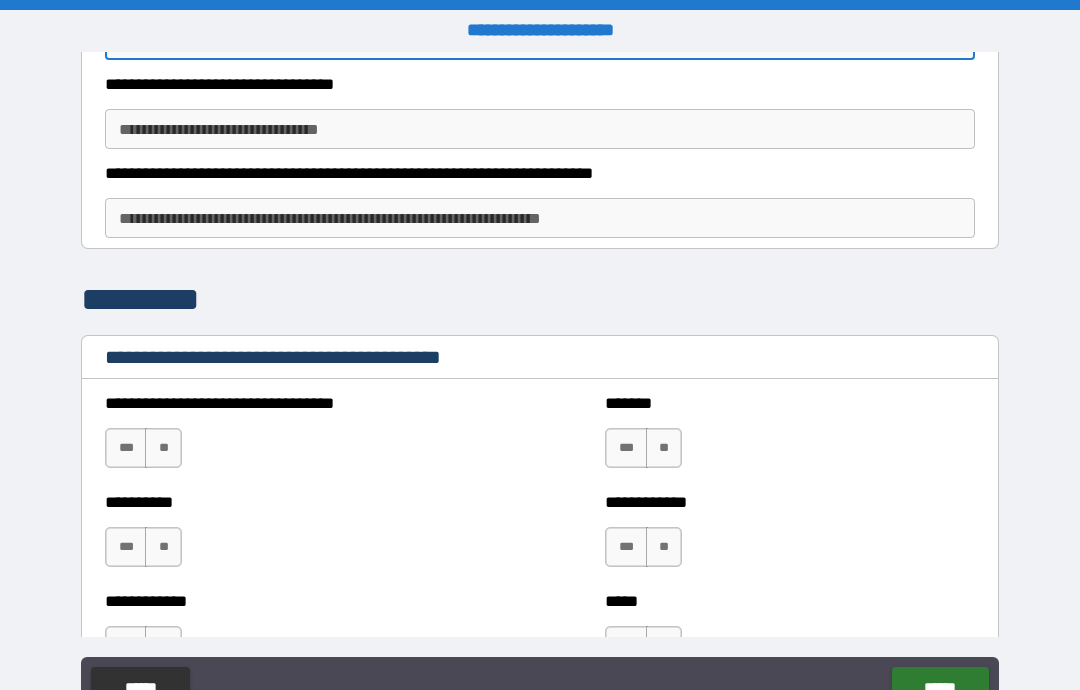 scroll, scrollTop: 391, scrollLeft: 0, axis: vertical 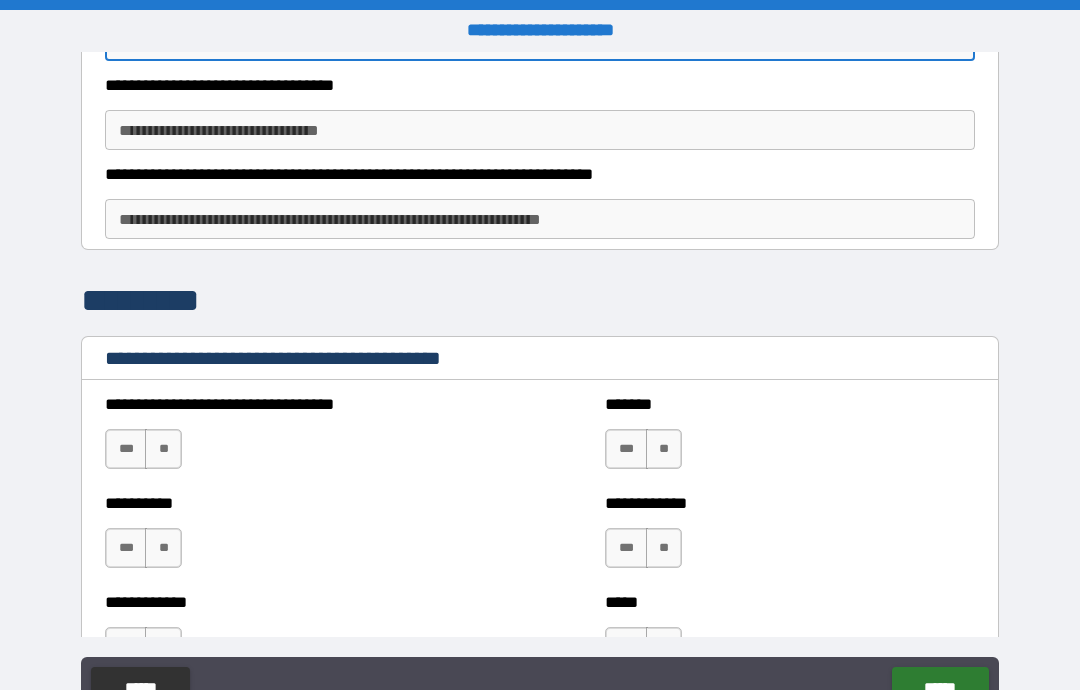 type on "**********" 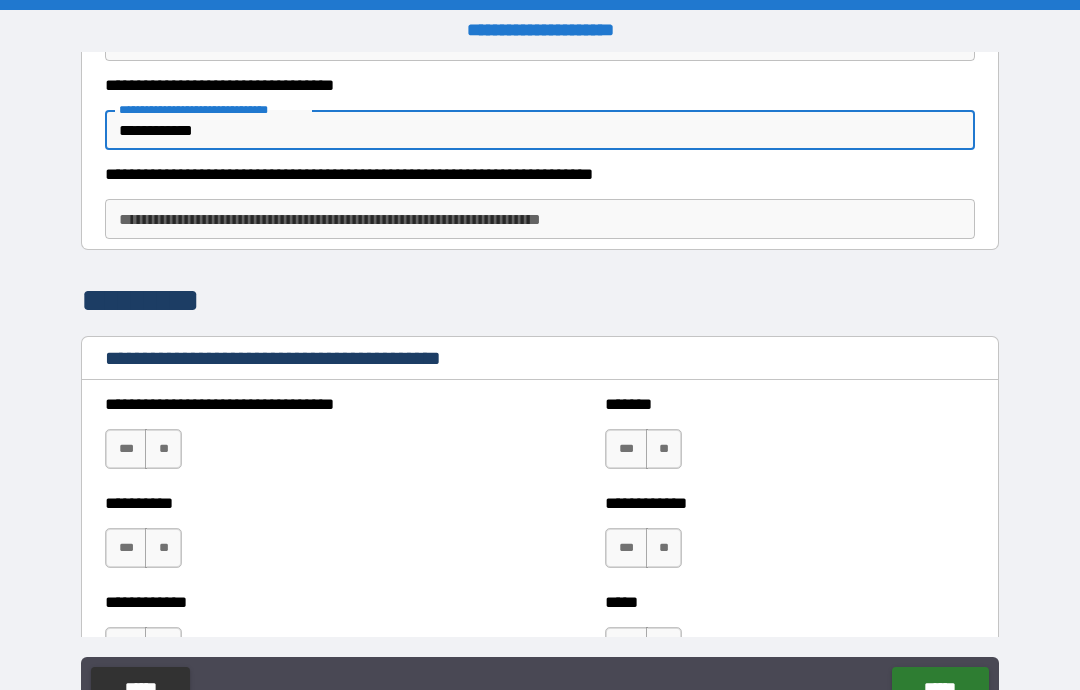 type on "**********" 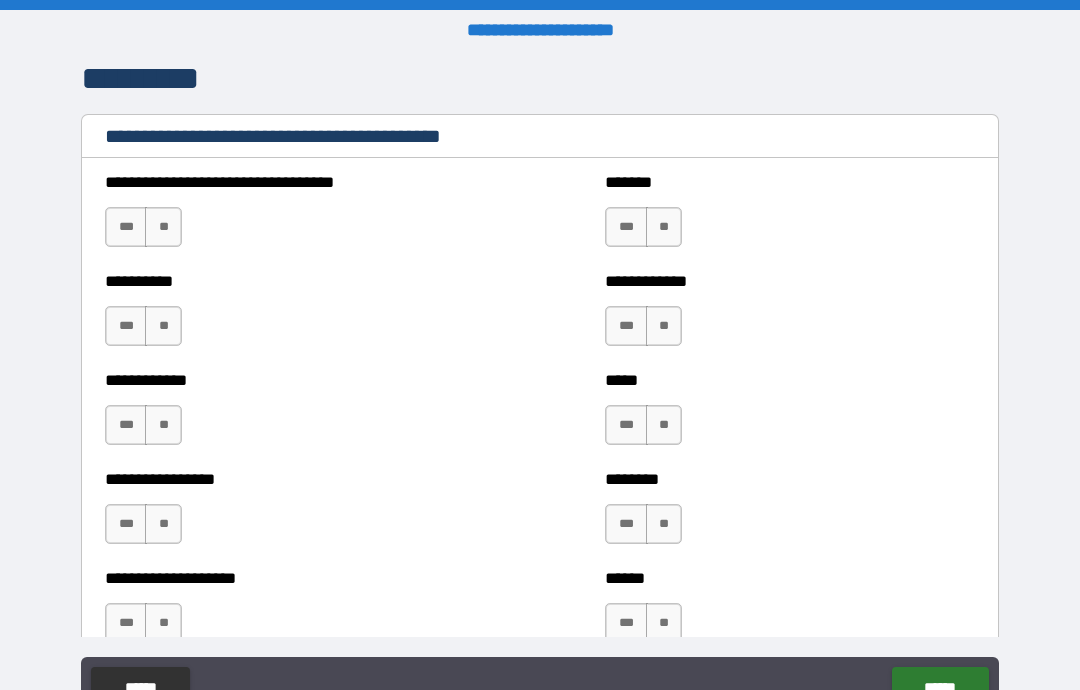 scroll, scrollTop: 618, scrollLeft: 0, axis: vertical 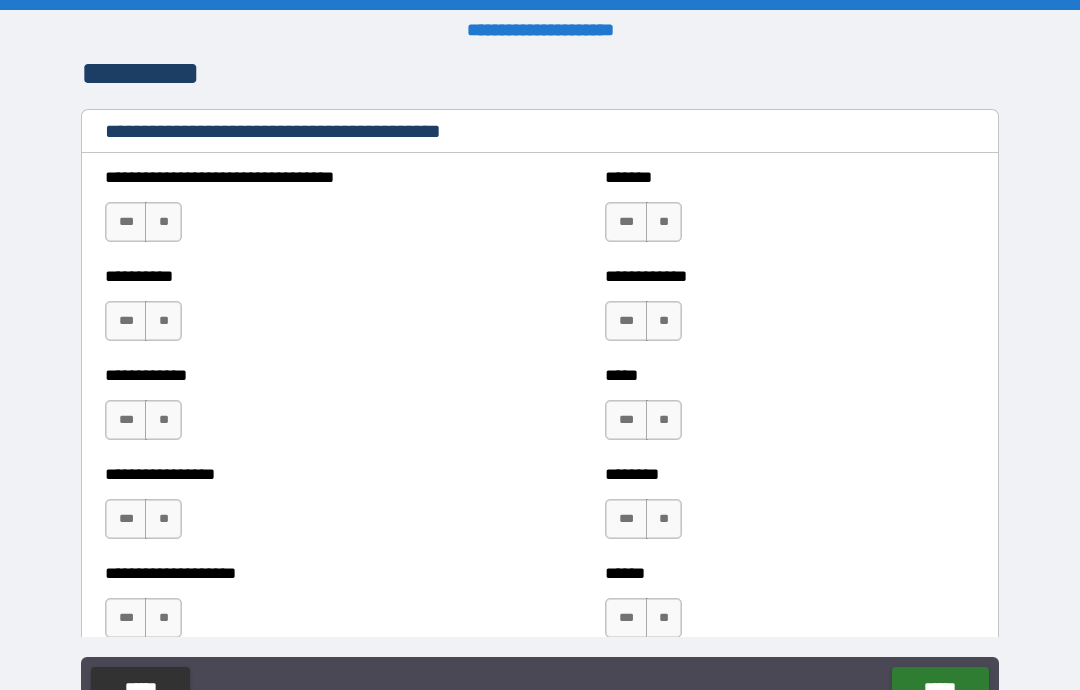 type on "*********" 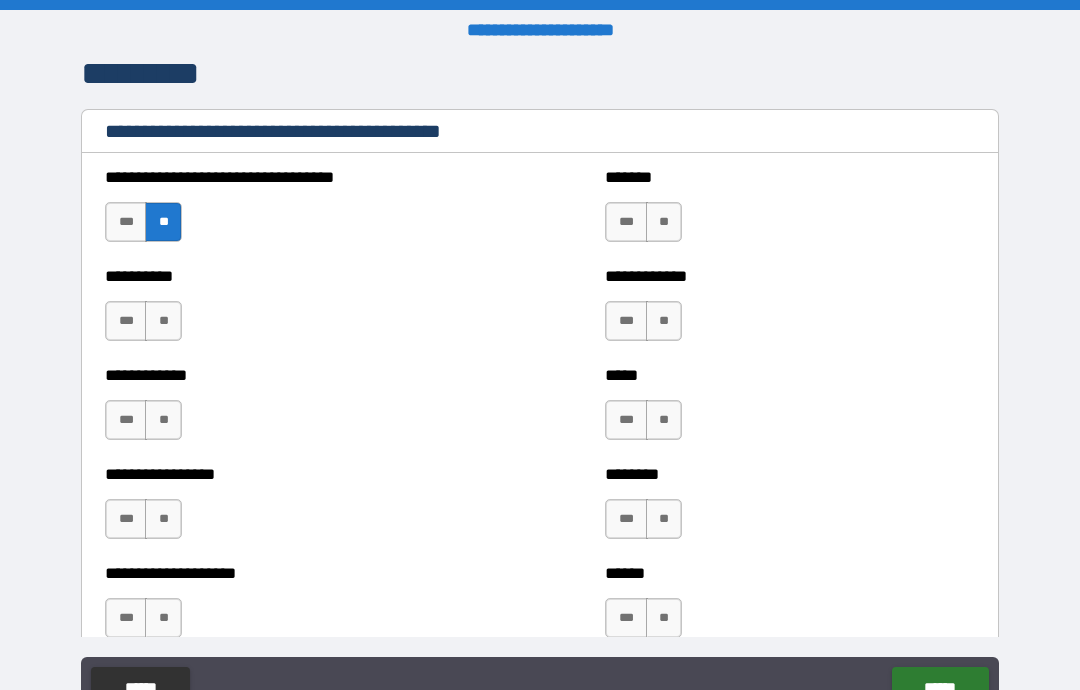 click on "**" at bounding box center (664, 222) 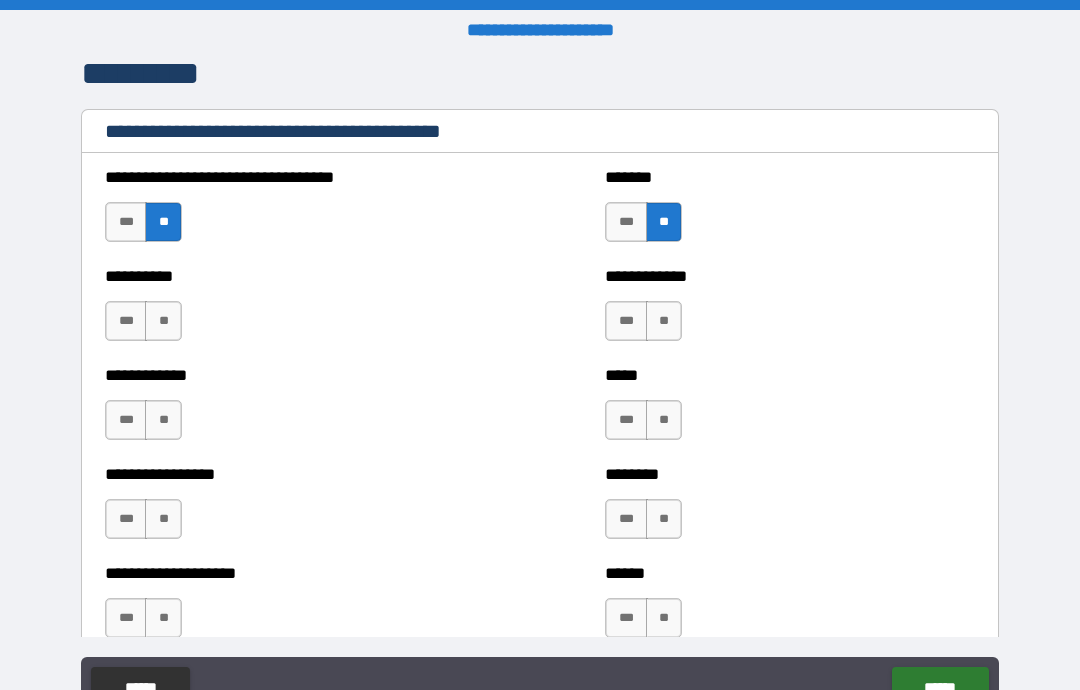 click on "**" at bounding box center [163, 321] 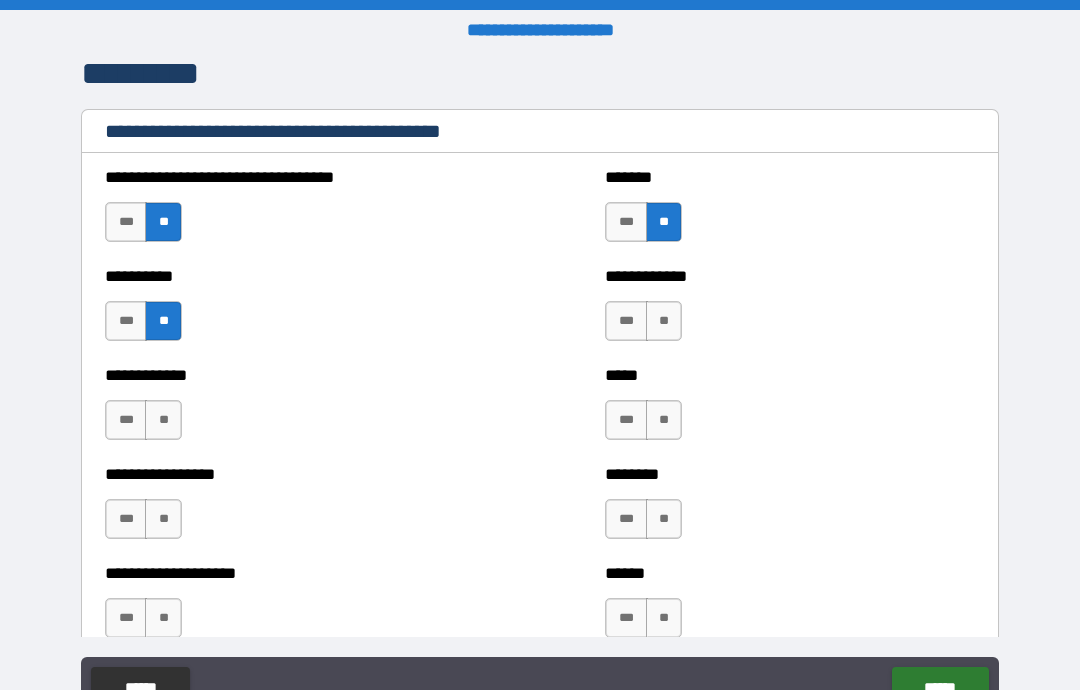 click on "**" at bounding box center [664, 321] 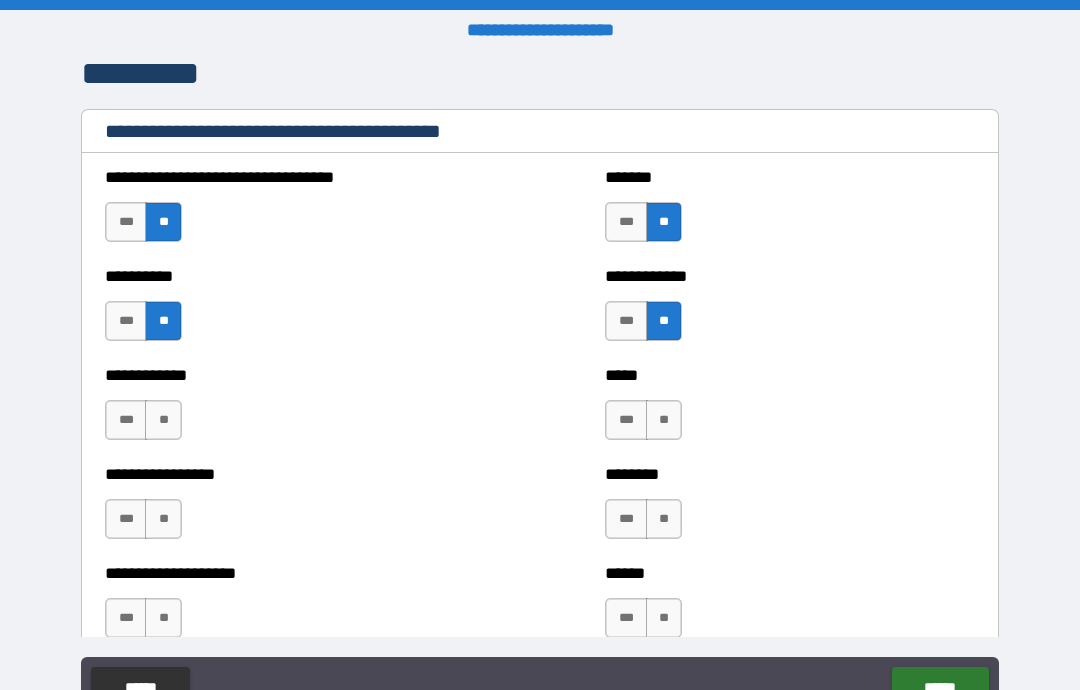 click on "**" at bounding box center (163, 420) 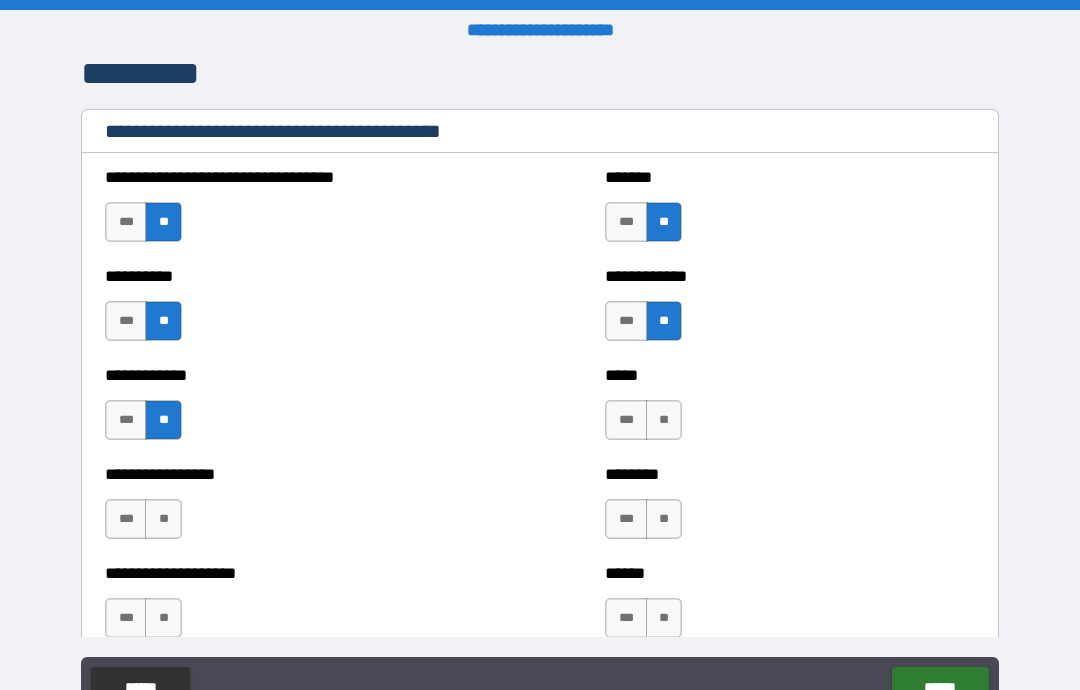click on "**" at bounding box center [664, 420] 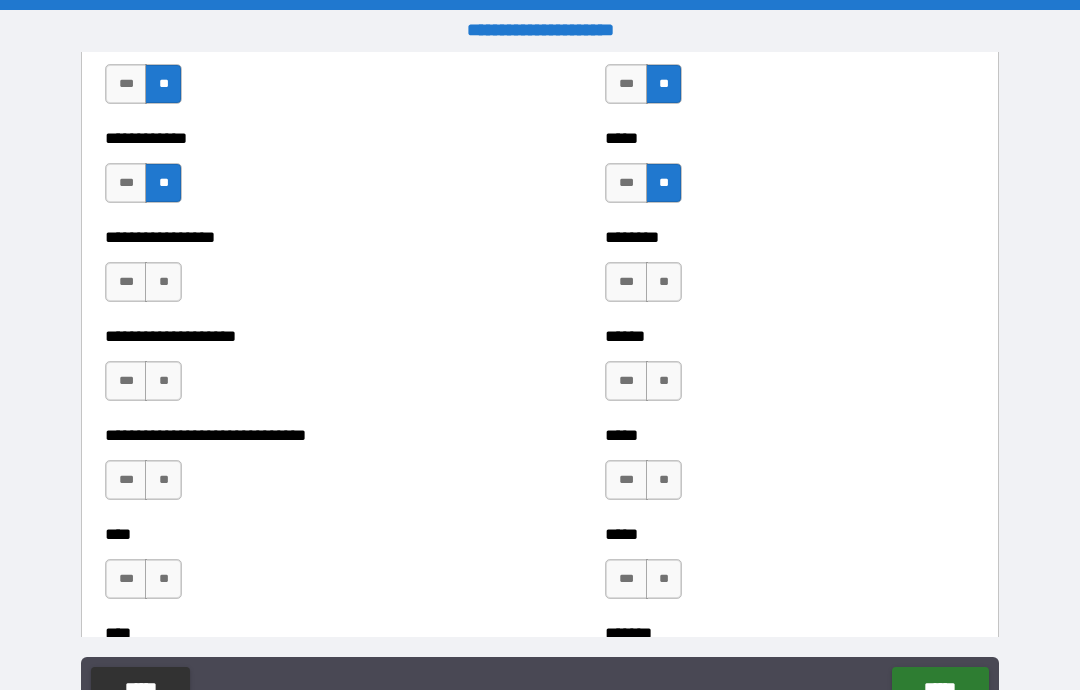 scroll, scrollTop: 873, scrollLeft: 0, axis: vertical 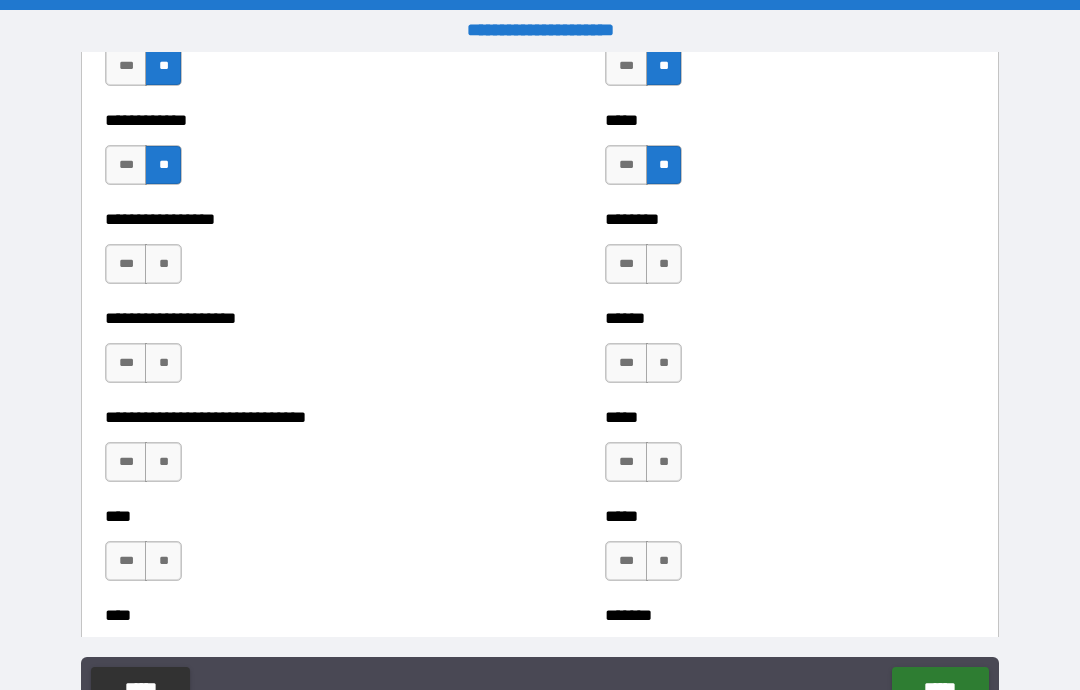 click on "**" at bounding box center (664, 264) 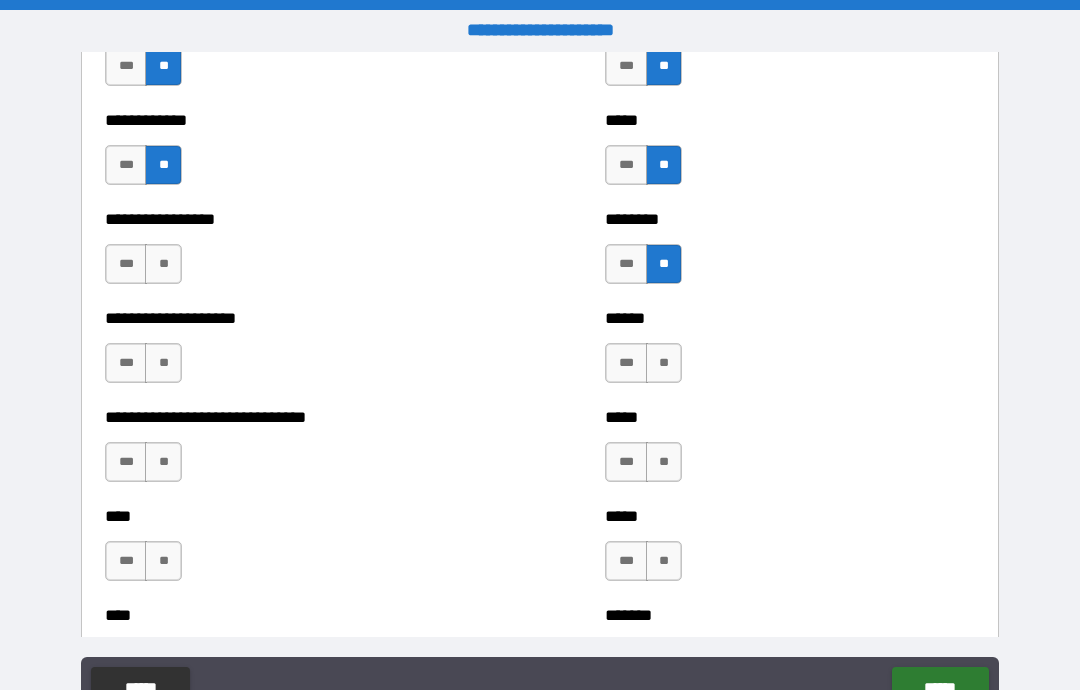 click on "**" at bounding box center [163, 264] 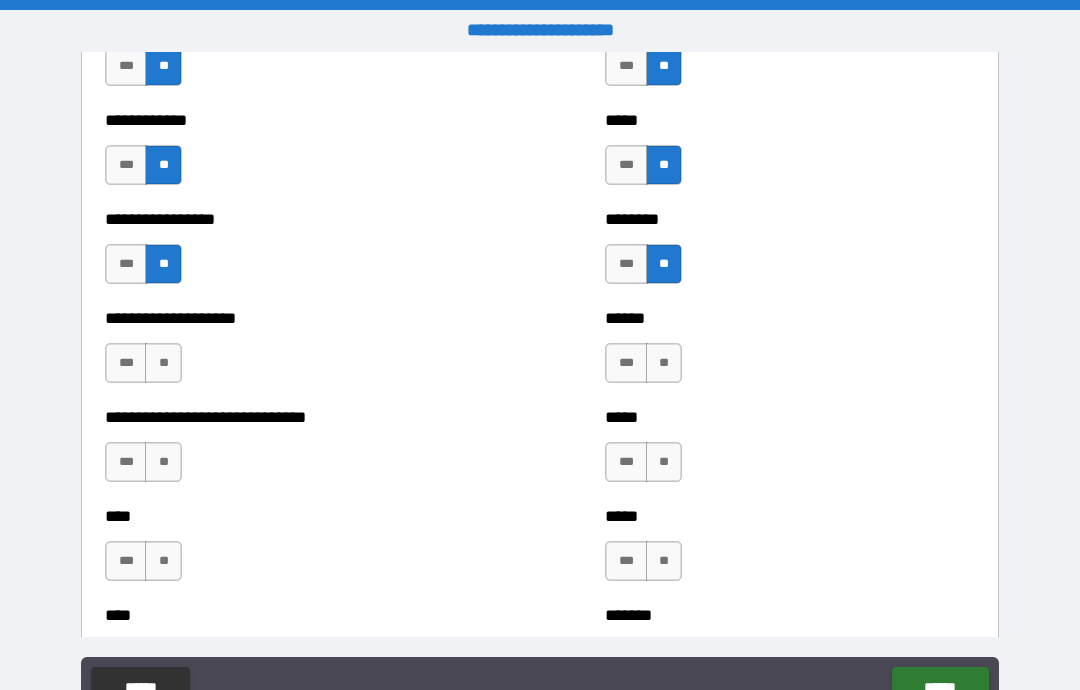click on "**" at bounding box center (163, 363) 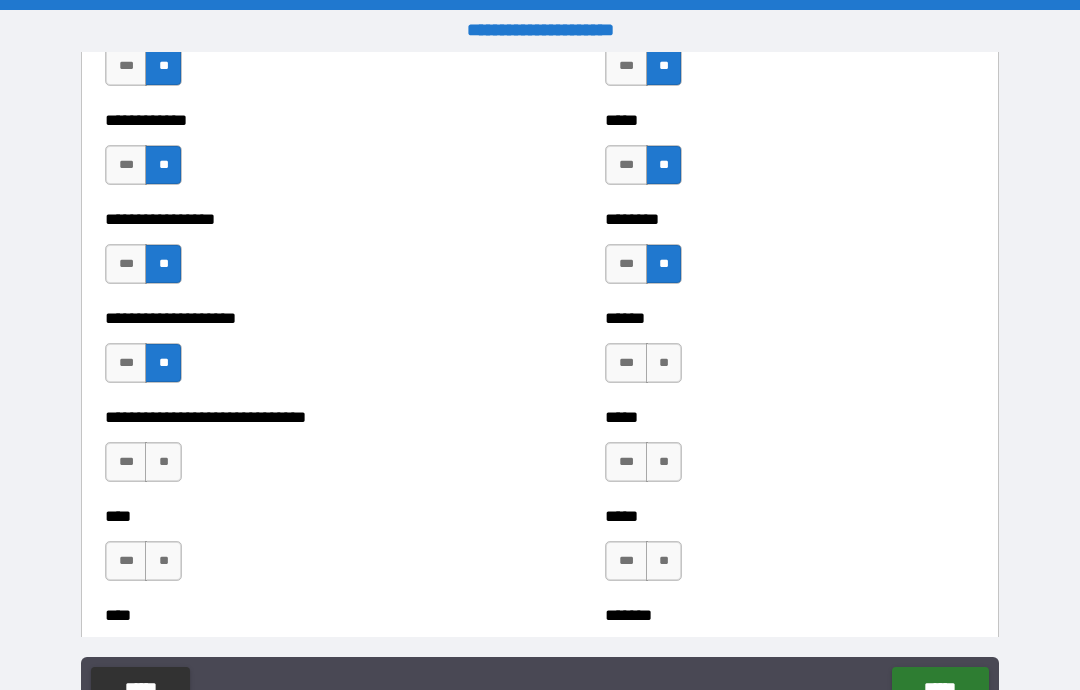 click on "**" at bounding box center [163, 462] 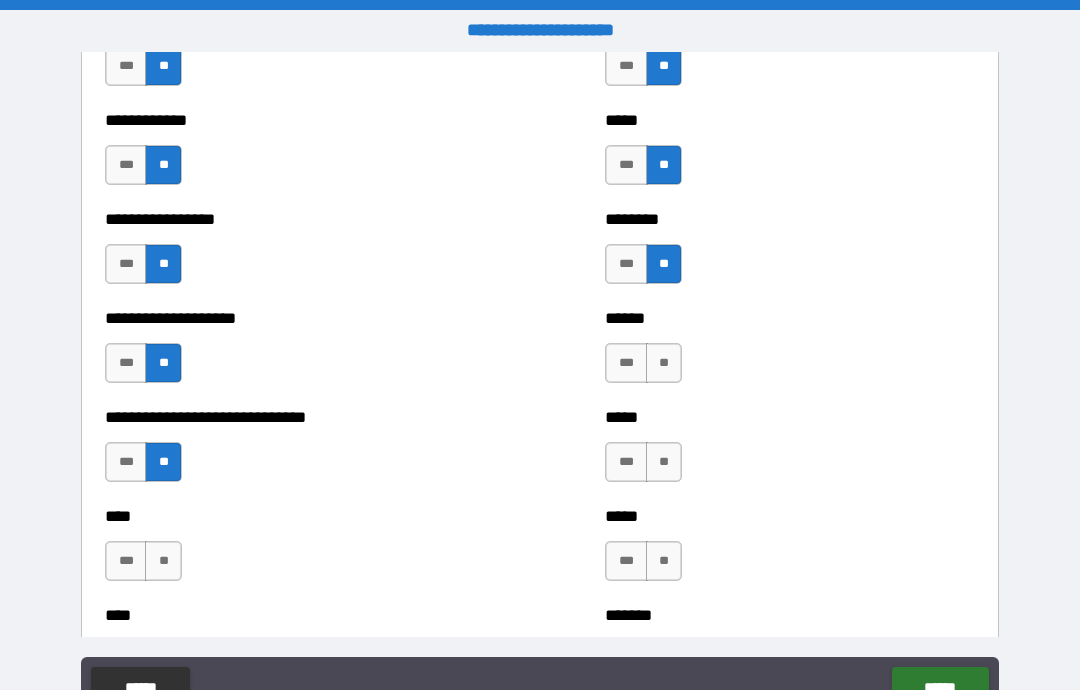 click on "**" at bounding box center [163, 561] 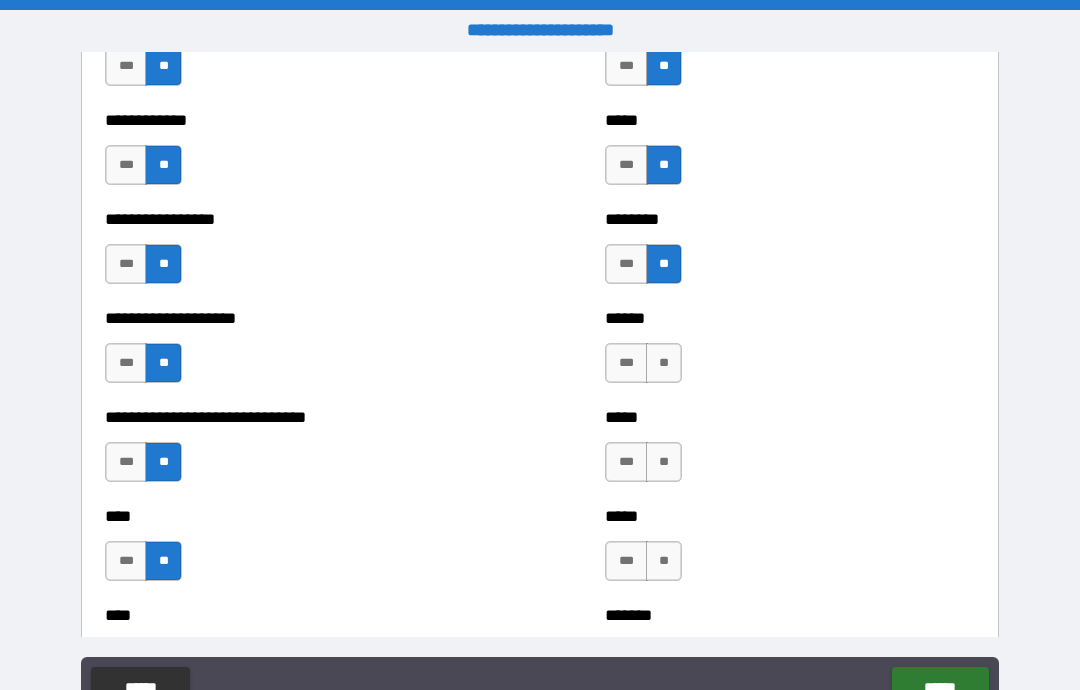click on "**" at bounding box center (664, 363) 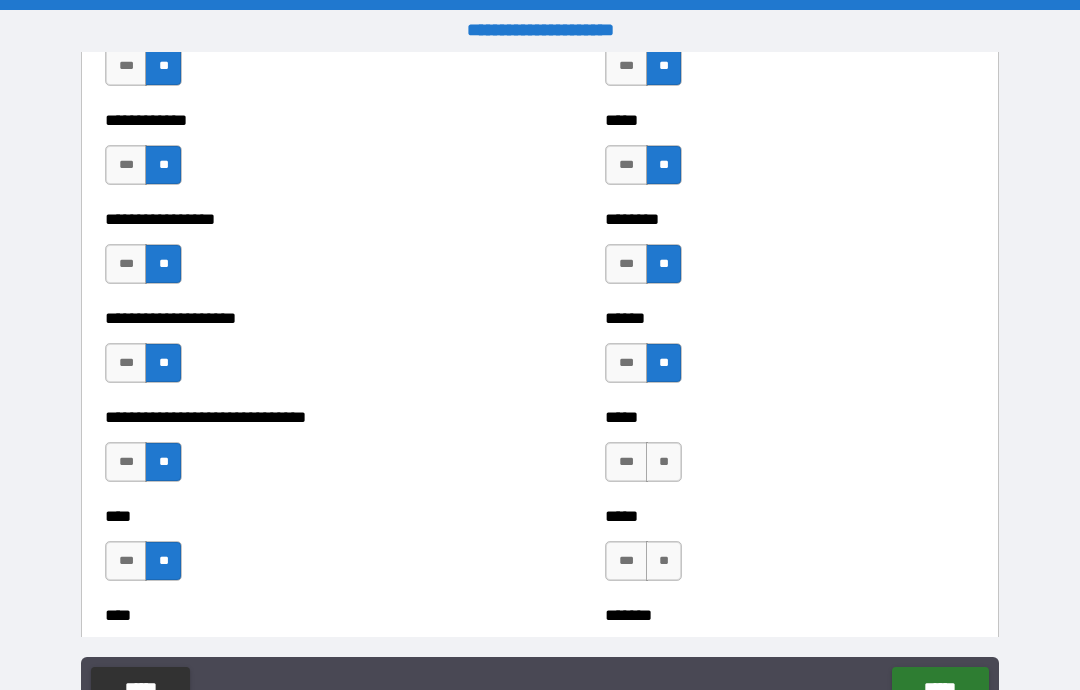 click on "**" at bounding box center (664, 462) 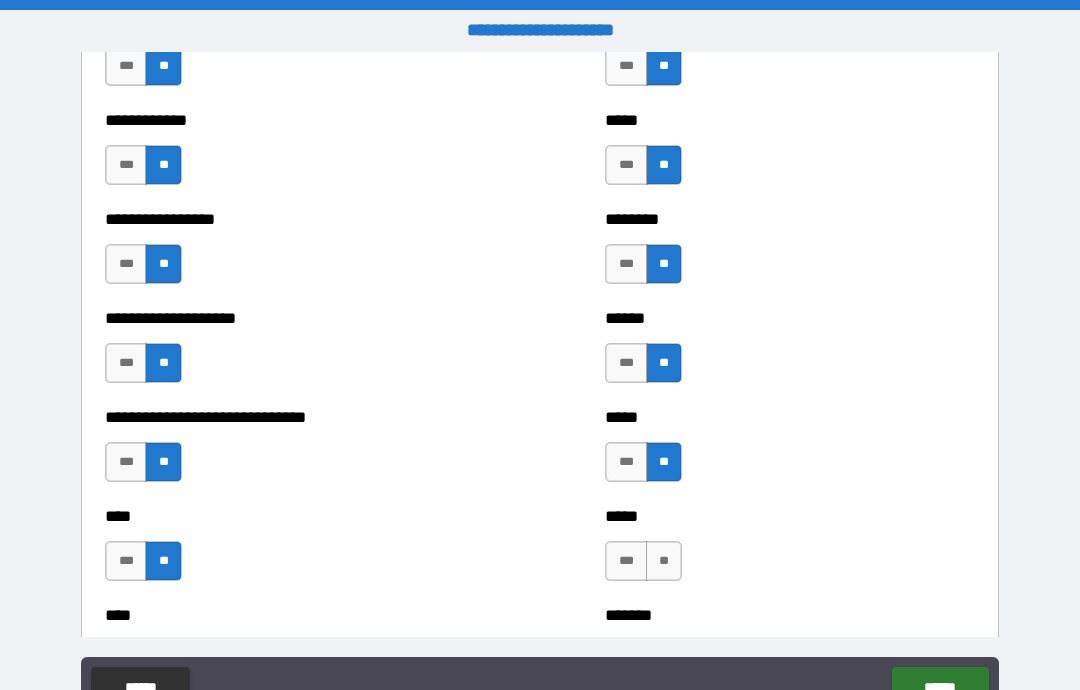 click on "**" at bounding box center (664, 561) 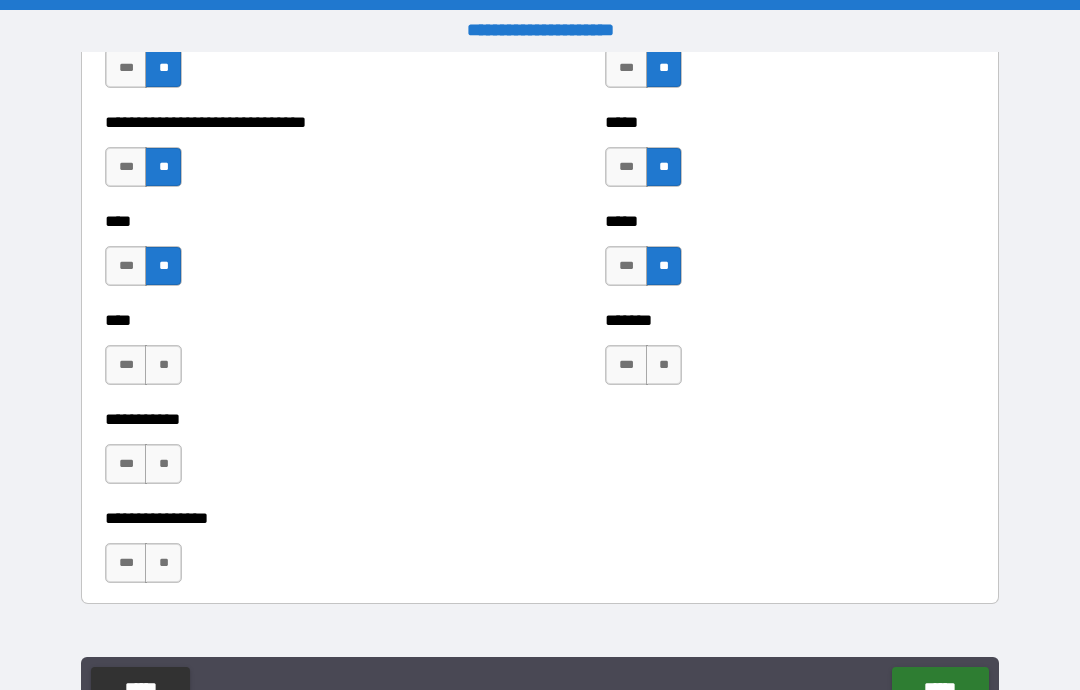 scroll, scrollTop: 1170, scrollLeft: 0, axis: vertical 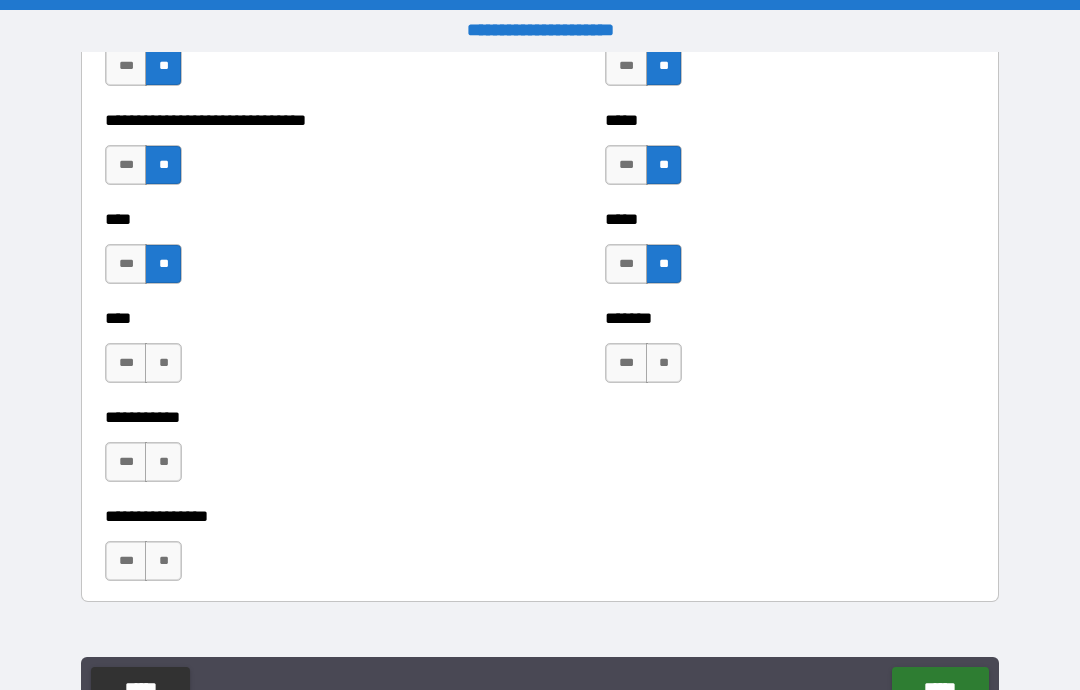 click on "**" at bounding box center [163, 363] 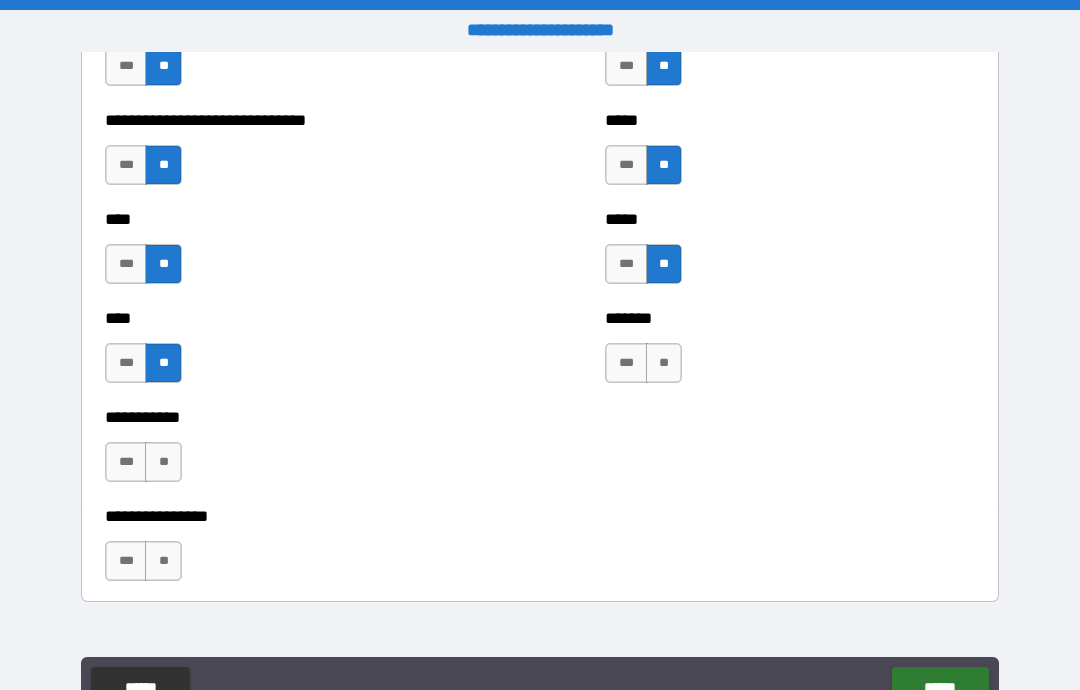 click on "**" at bounding box center (163, 462) 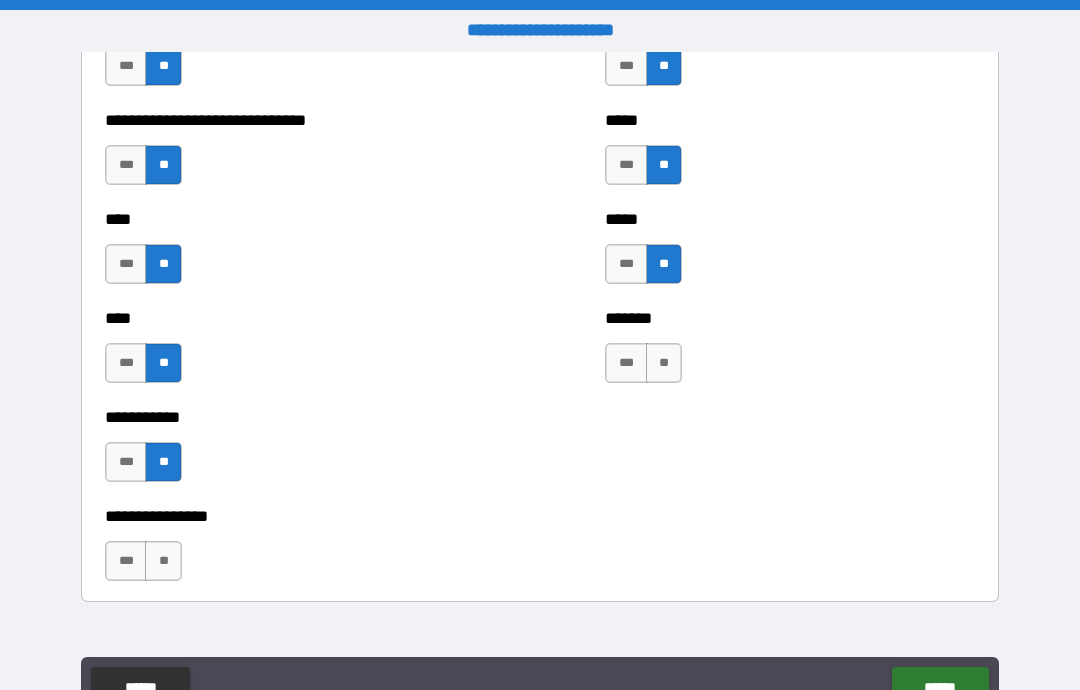 click on "**" at bounding box center (163, 561) 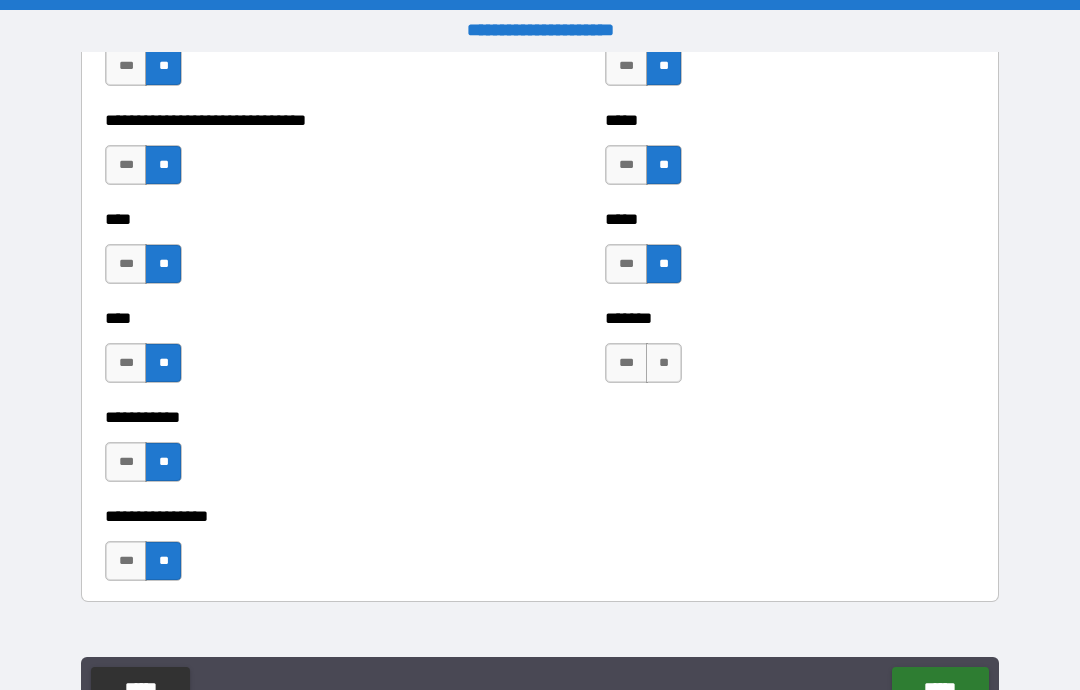 click on "**" at bounding box center [664, 363] 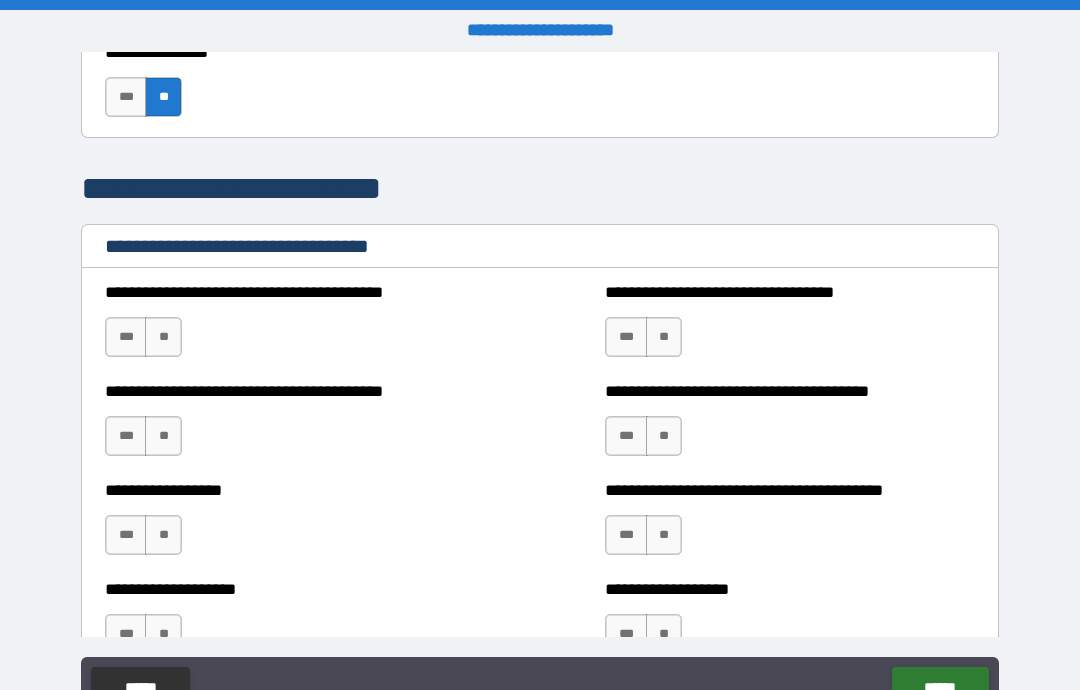 scroll, scrollTop: 1669, scrollLeft: 0, axis: vertical 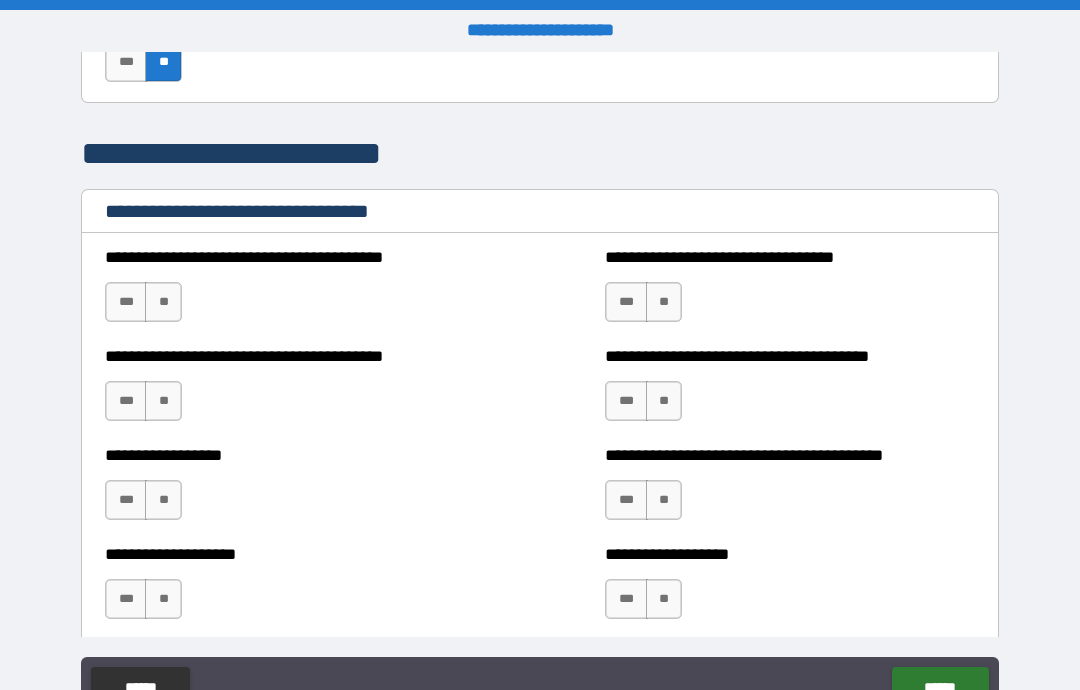 click on "**" at bounding box center (163, 302) 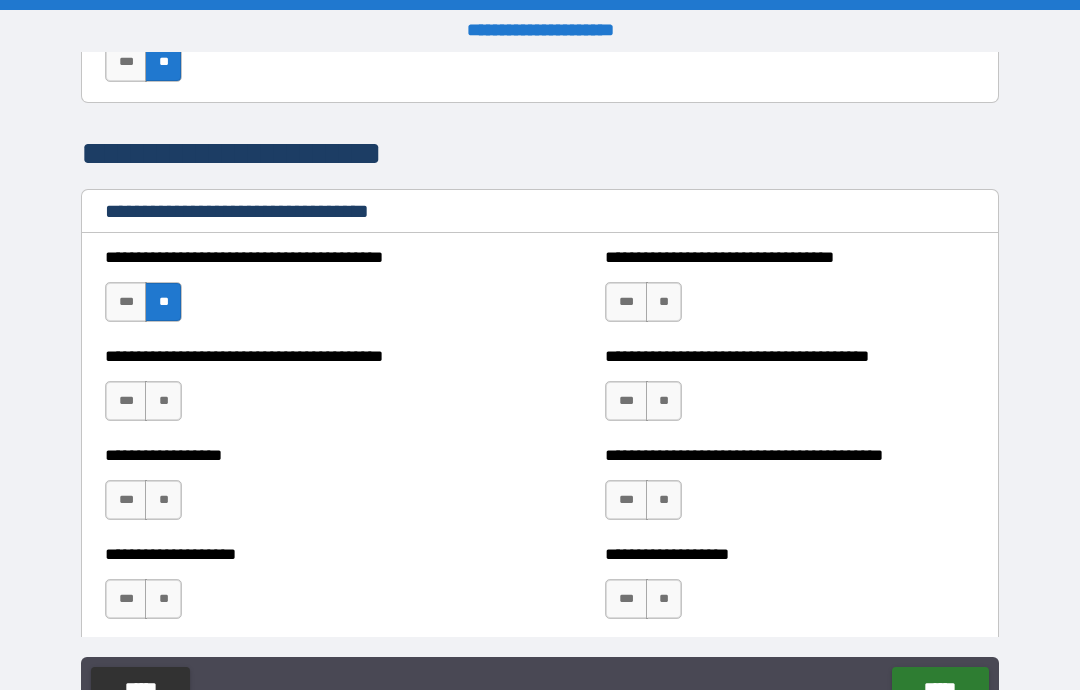 click on "**" at bounding box center (163, 401) 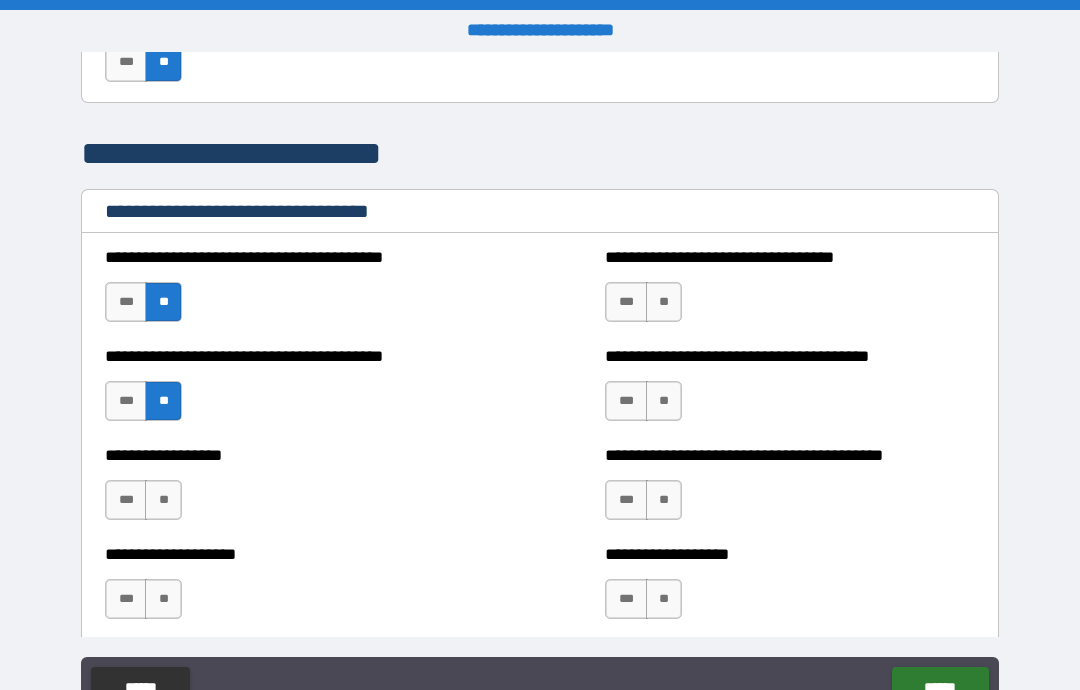 click on "**" at bounding box center (163, 500) 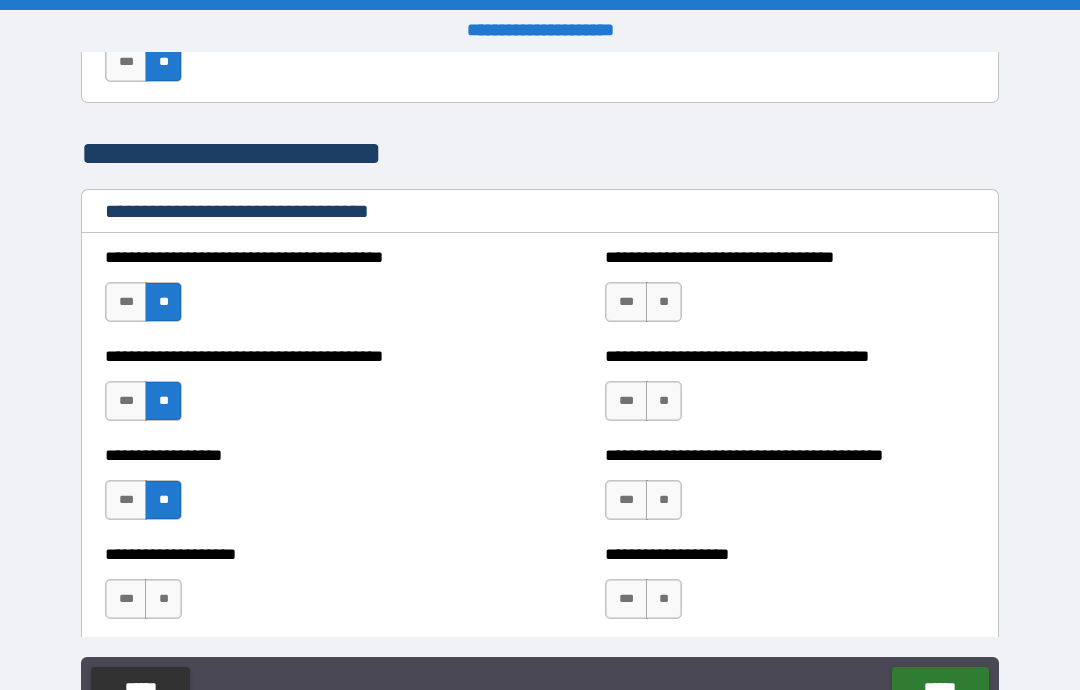 click on "**" at bounding box center [163, 599] 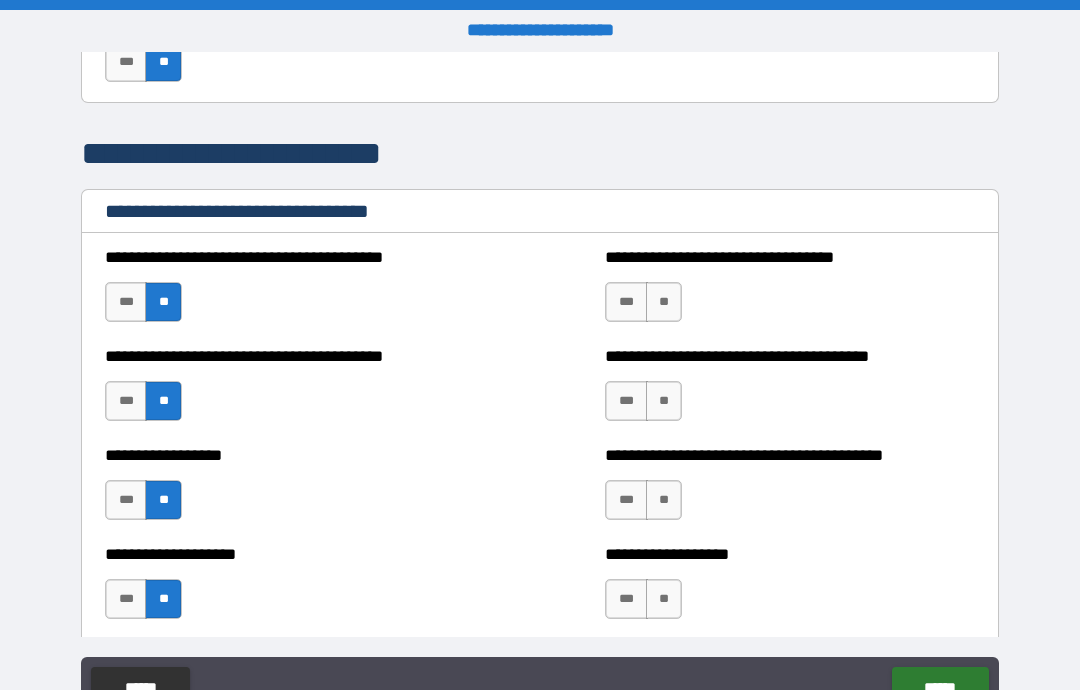 click on "**" at bounding box center (664, 302) 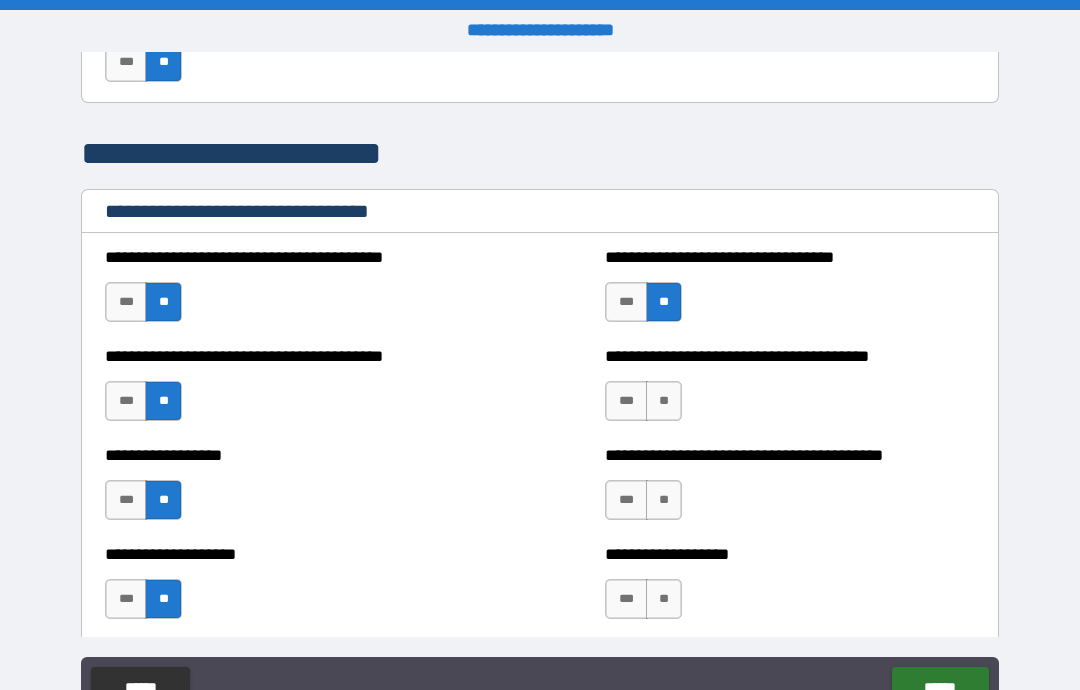 click on "**" at bounding box center (664, 401) 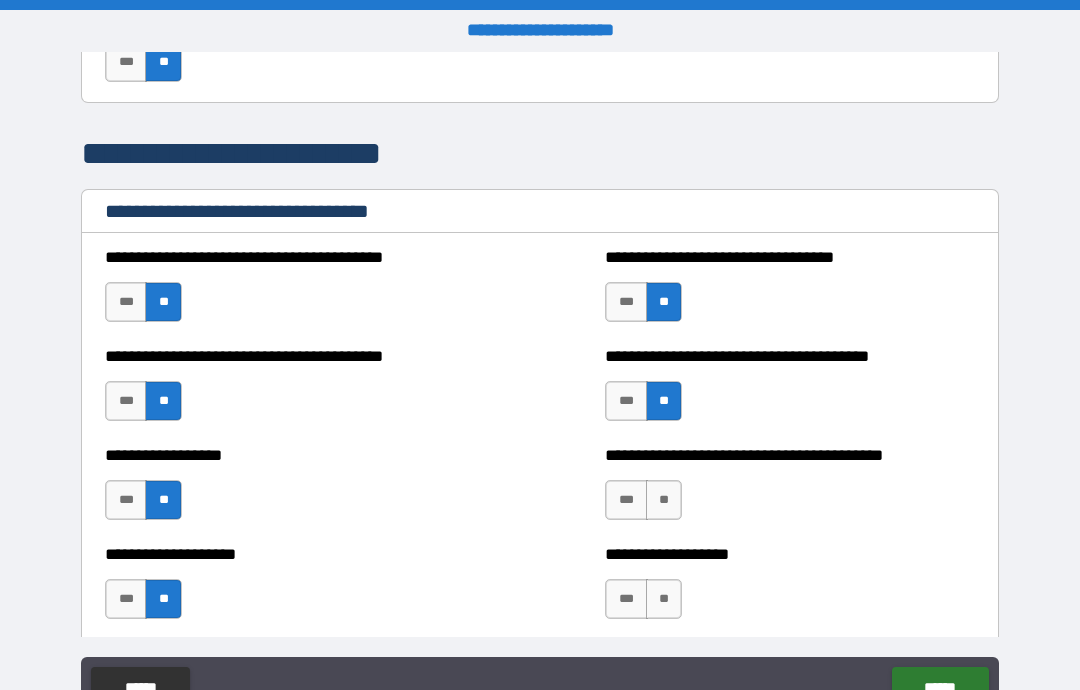 click on "**" at bounding box center (664, 500) 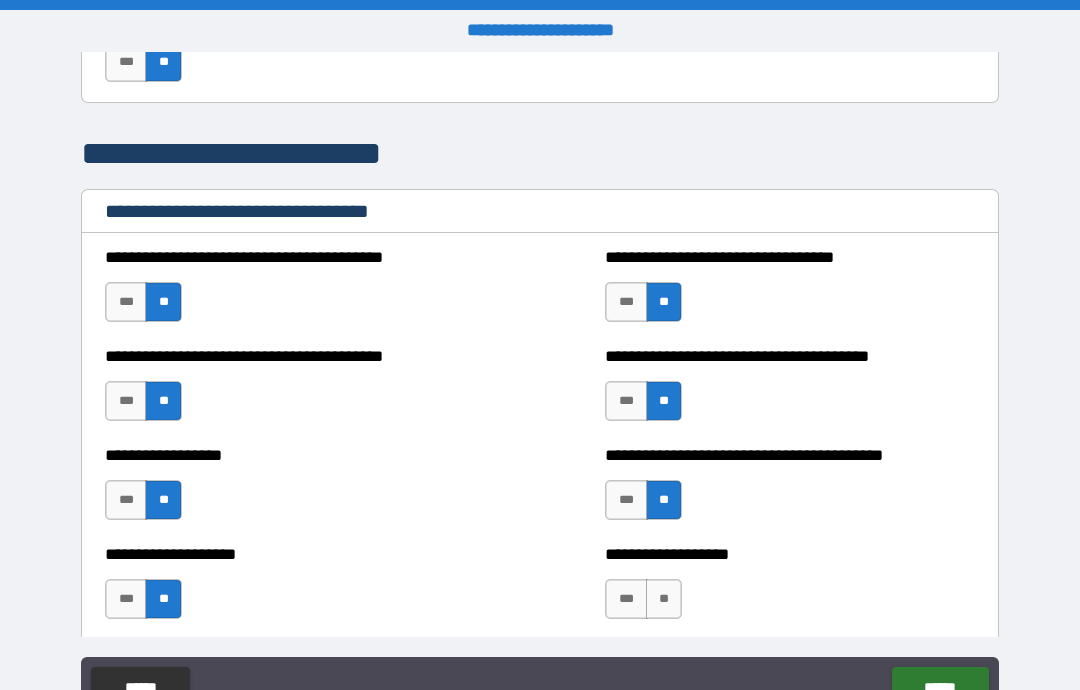 click on "**" at bounding box center [664, 599] 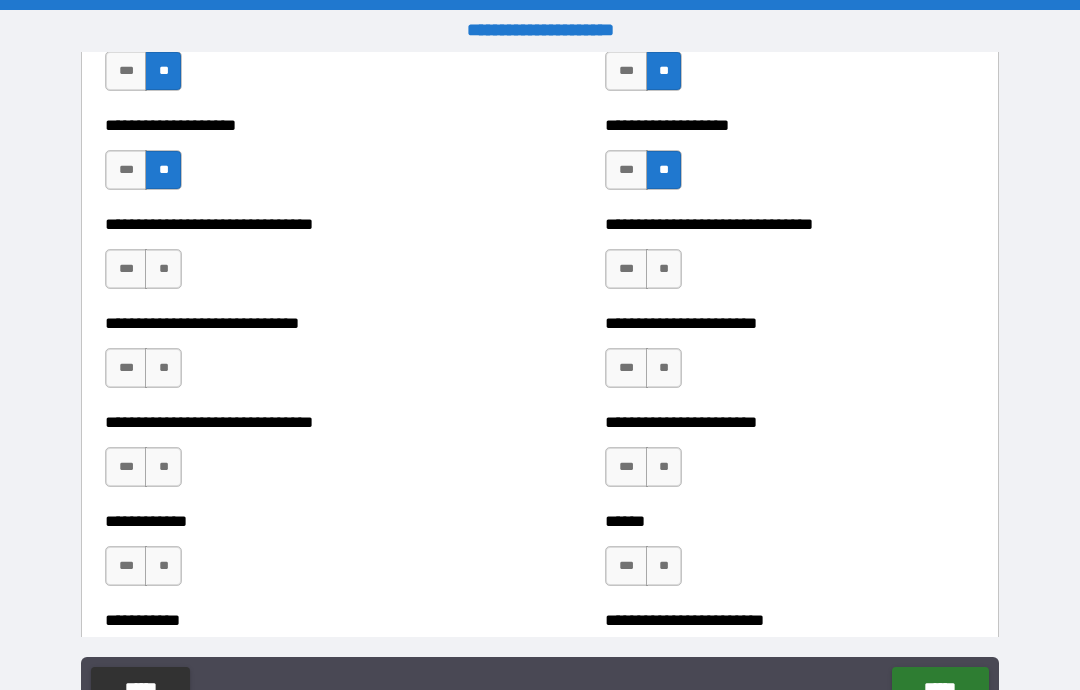 scroll, scrollTop: 2236, scrollLeft: 0, axis: vertical 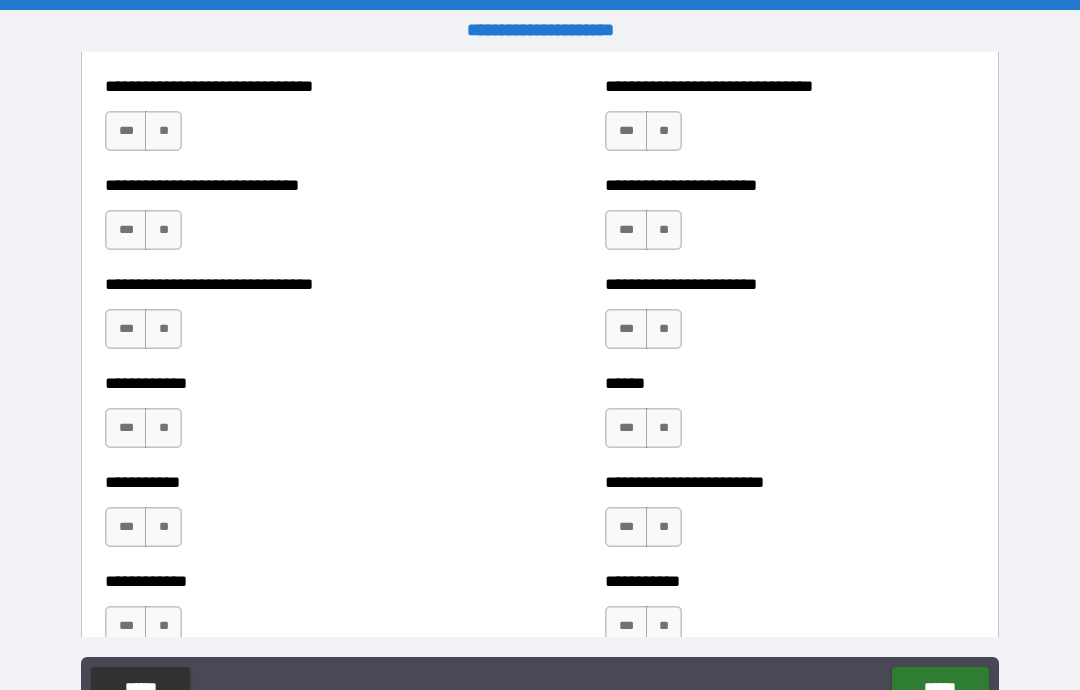 click on "**" at bounding box center (163, 131) 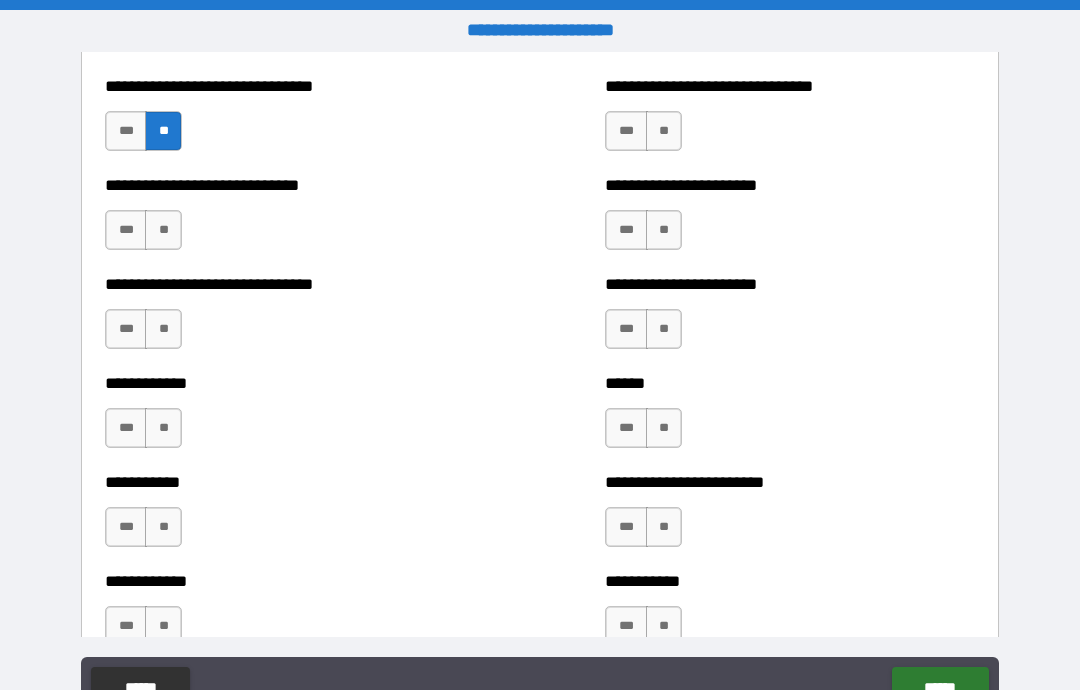 click on "**" at bounding box center [163, 230] 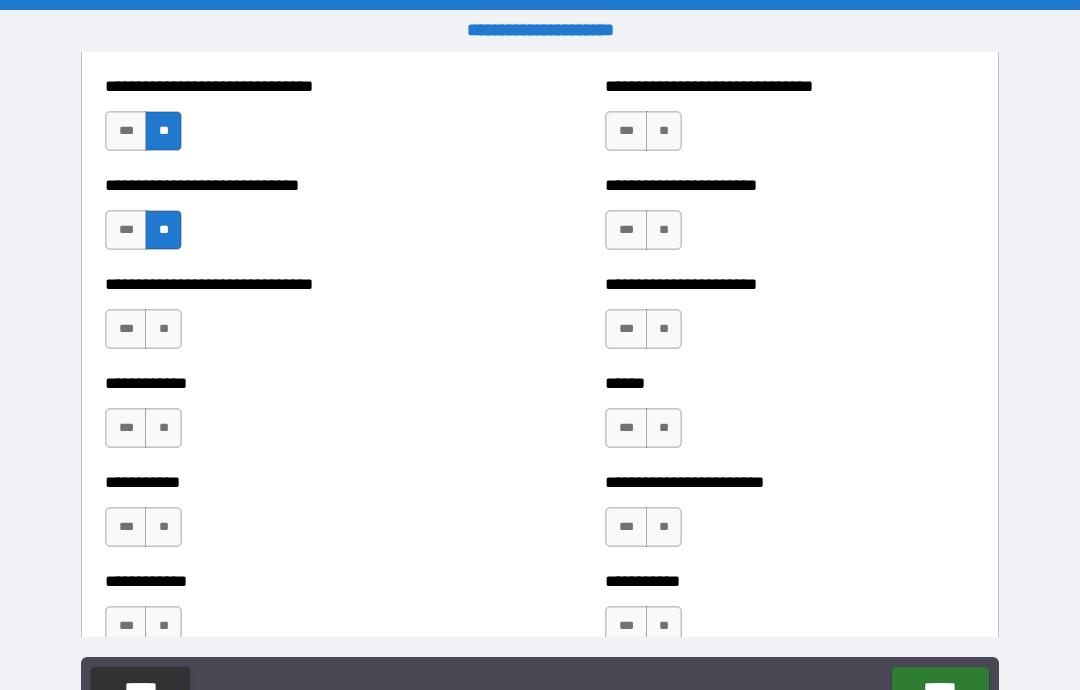click on "**" at bounding box center (163, 329) 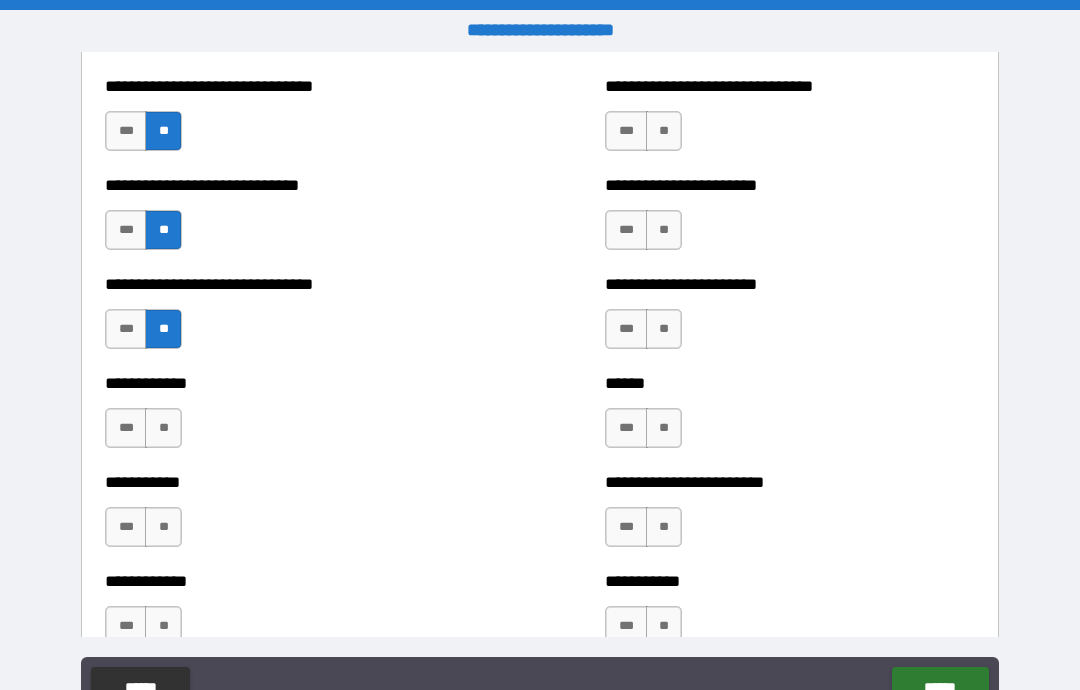 click on "**" at bounding box center (163, 428) 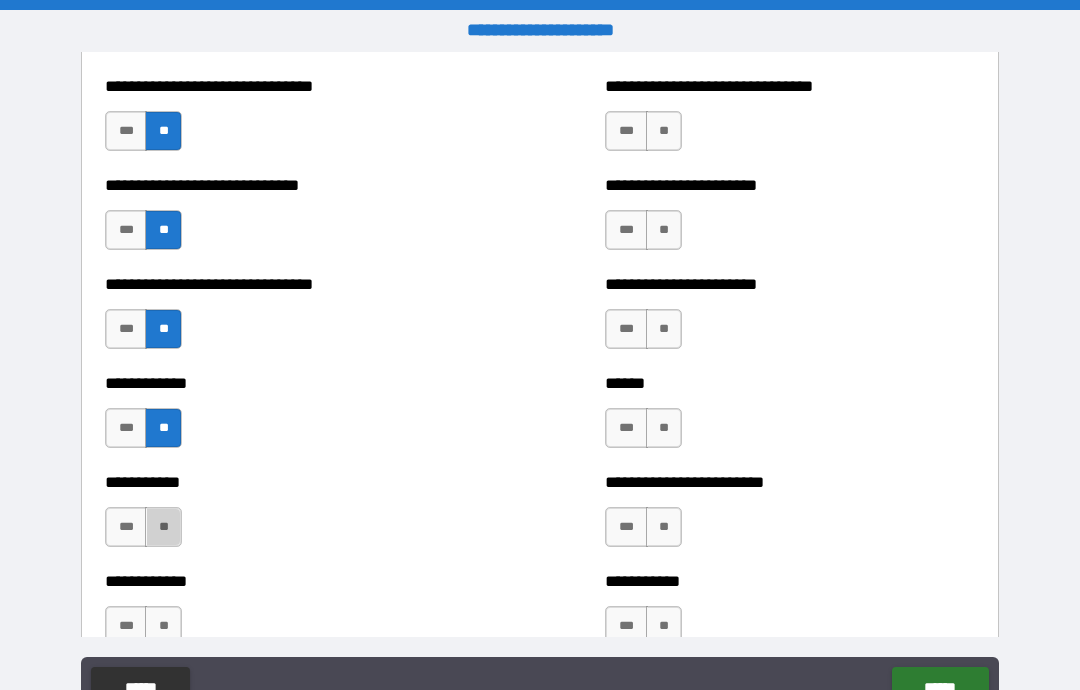 click on "**" at bounding box center [163, 527] 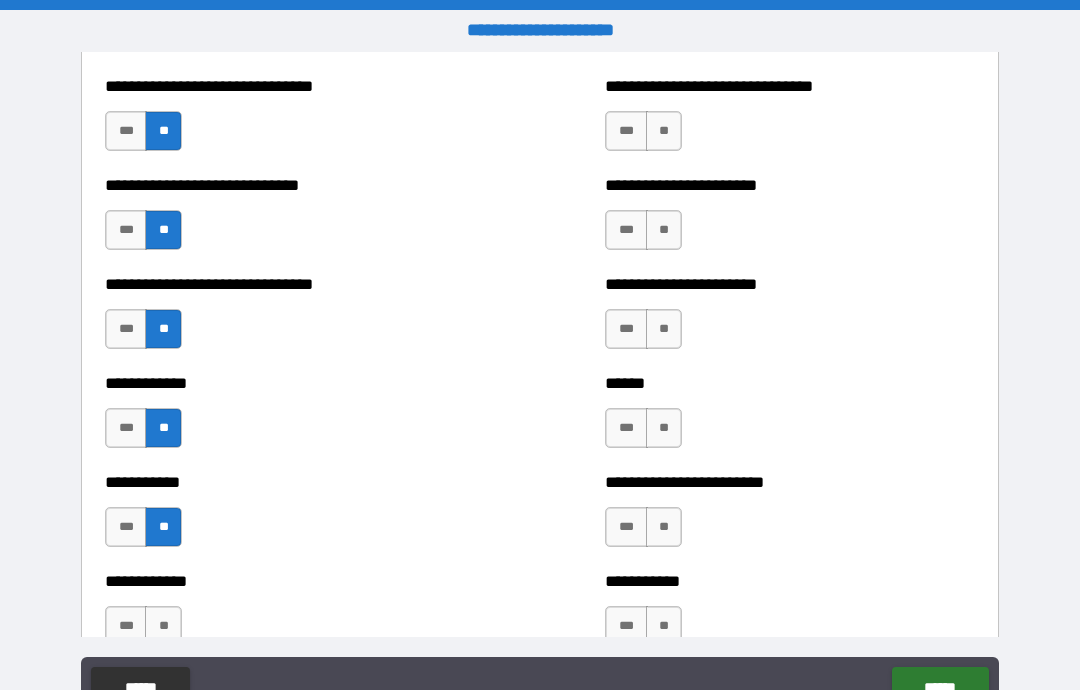 click on "**" at bounding box center [163, 626] 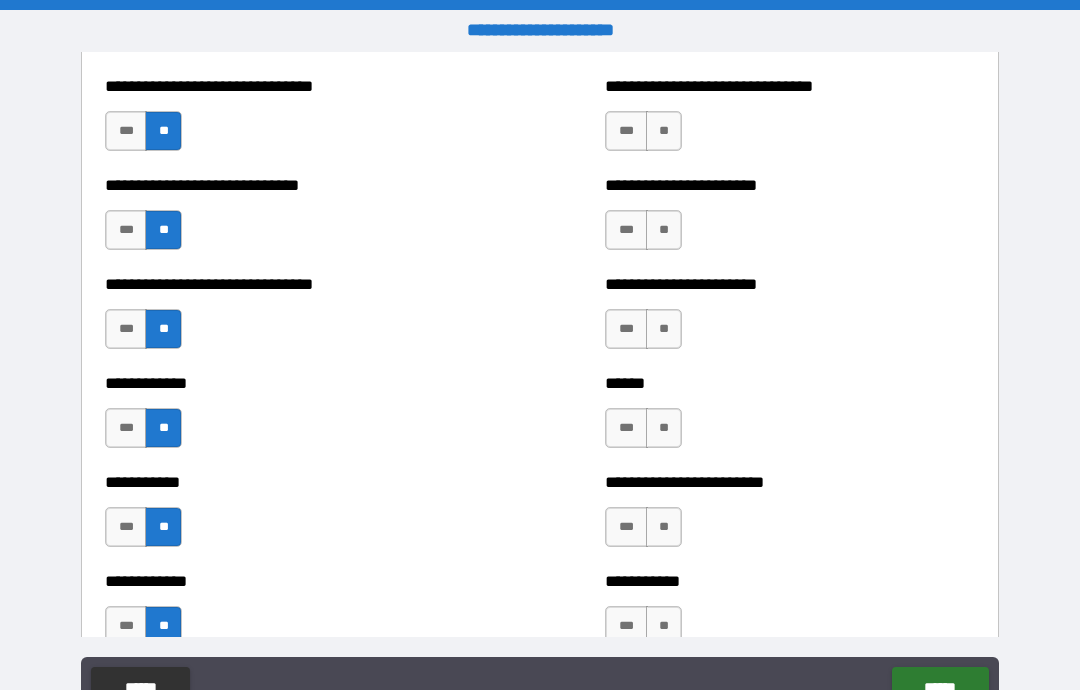 click on "**" at bounding box center (664, 131) 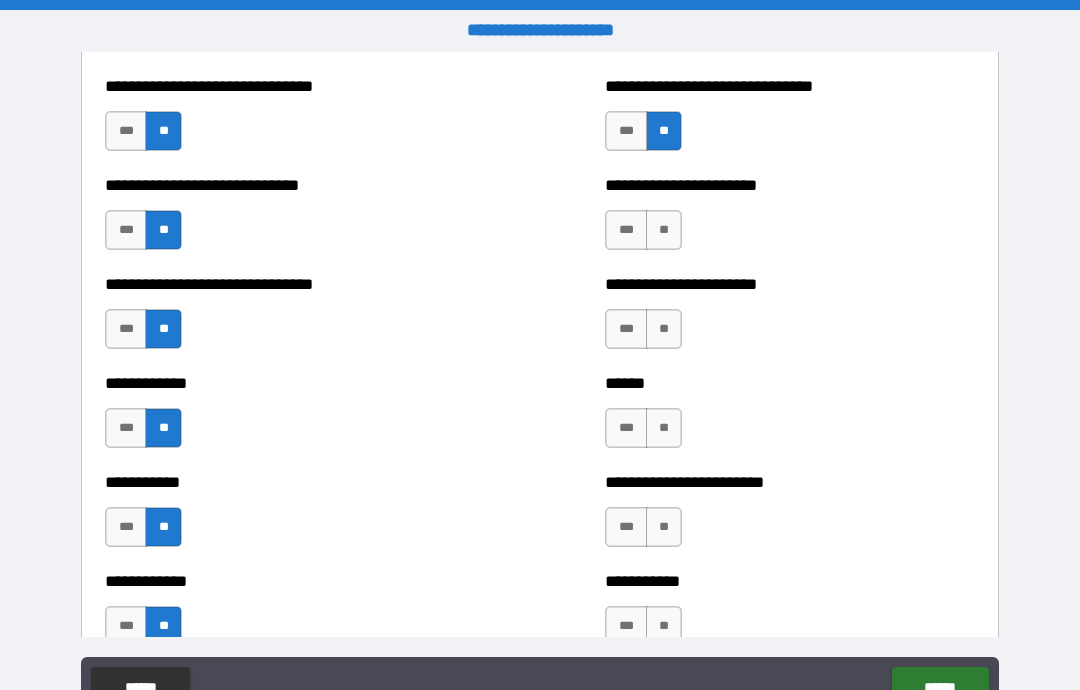 click on "**" at bounding box center [664, 230] 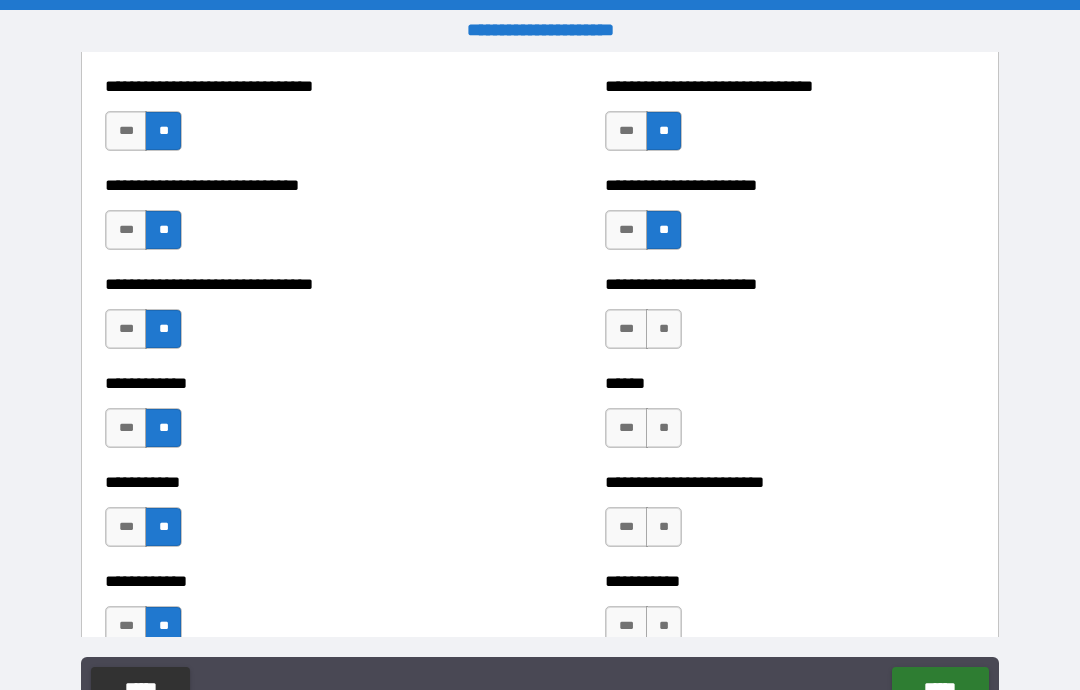 click on "**" at bounding box center (664, 329) 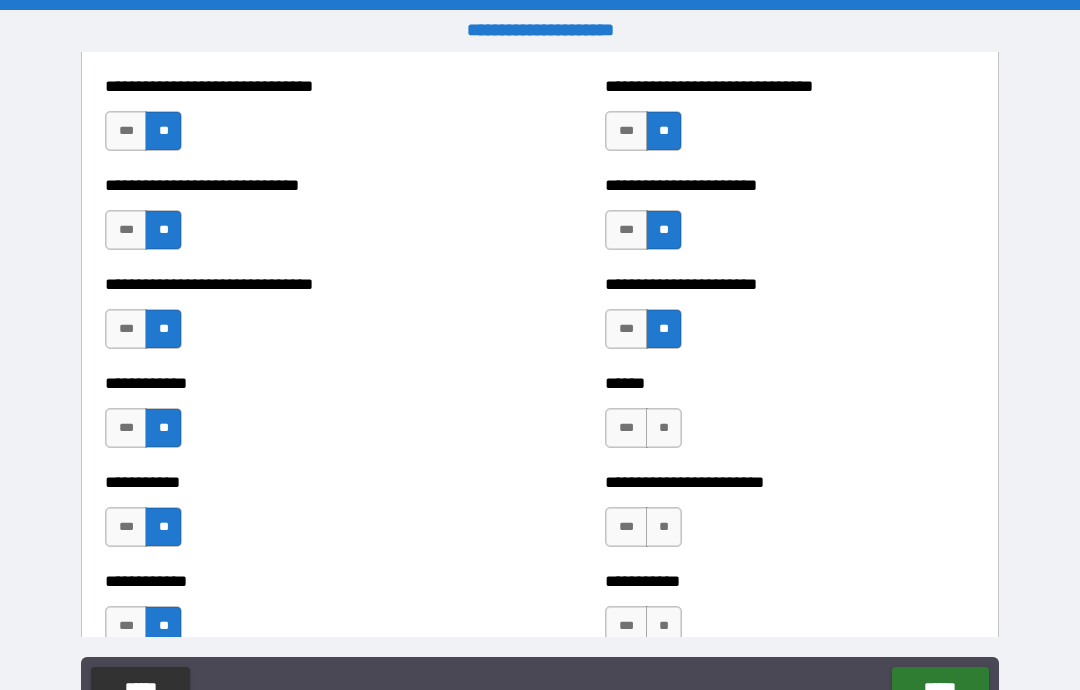 click on "**" at bounding box center (664, 428) 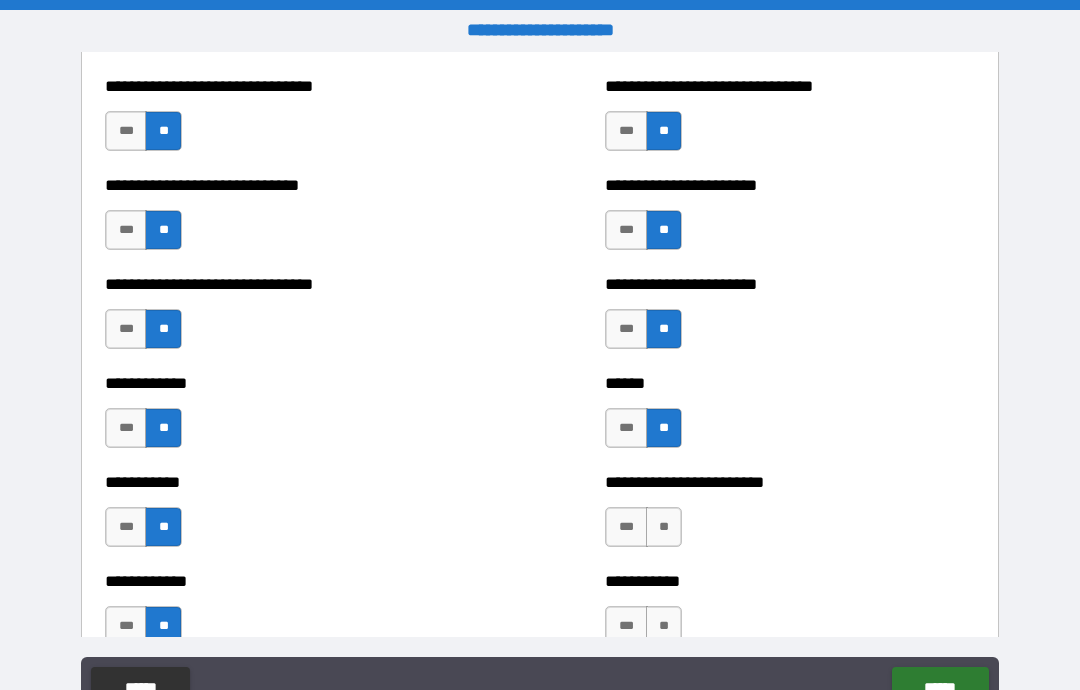 click on "**" at bounding box center [664, 527] 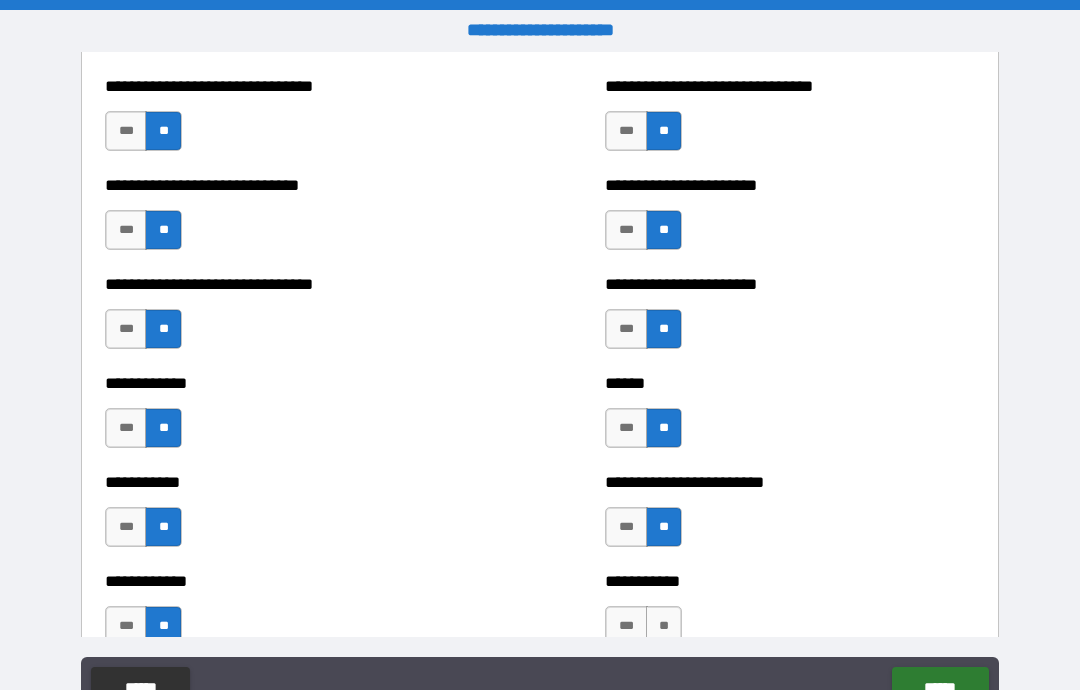 click on "**" at bounding box center (664, 626) 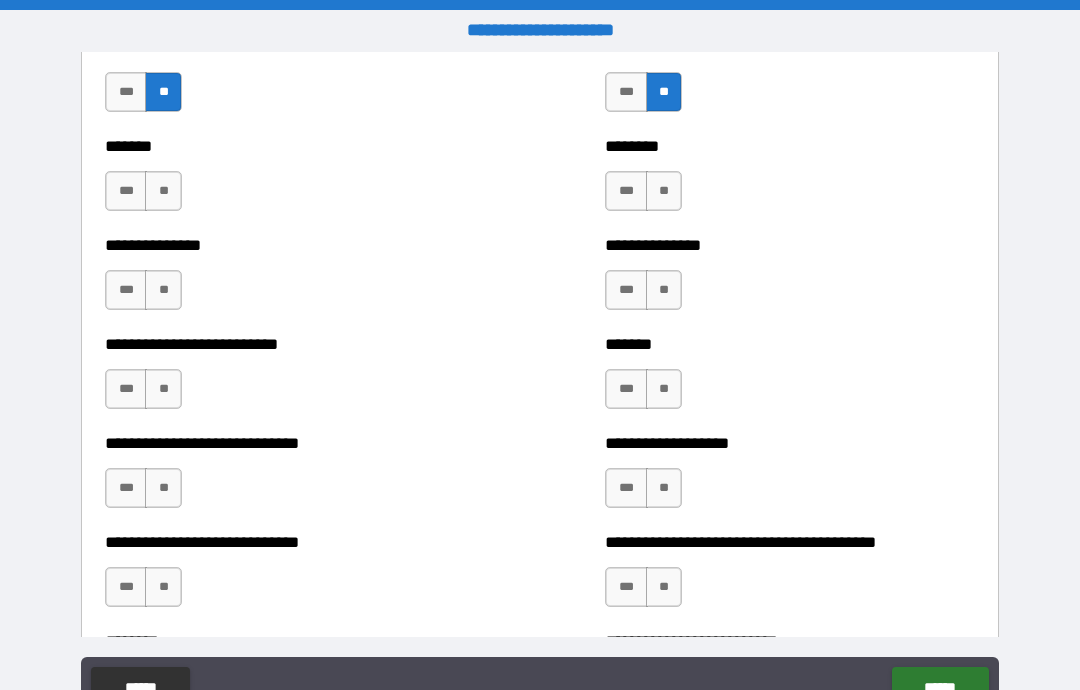 scroll, scrollTop: 2768, scrollLeft: 0, axis: vertical 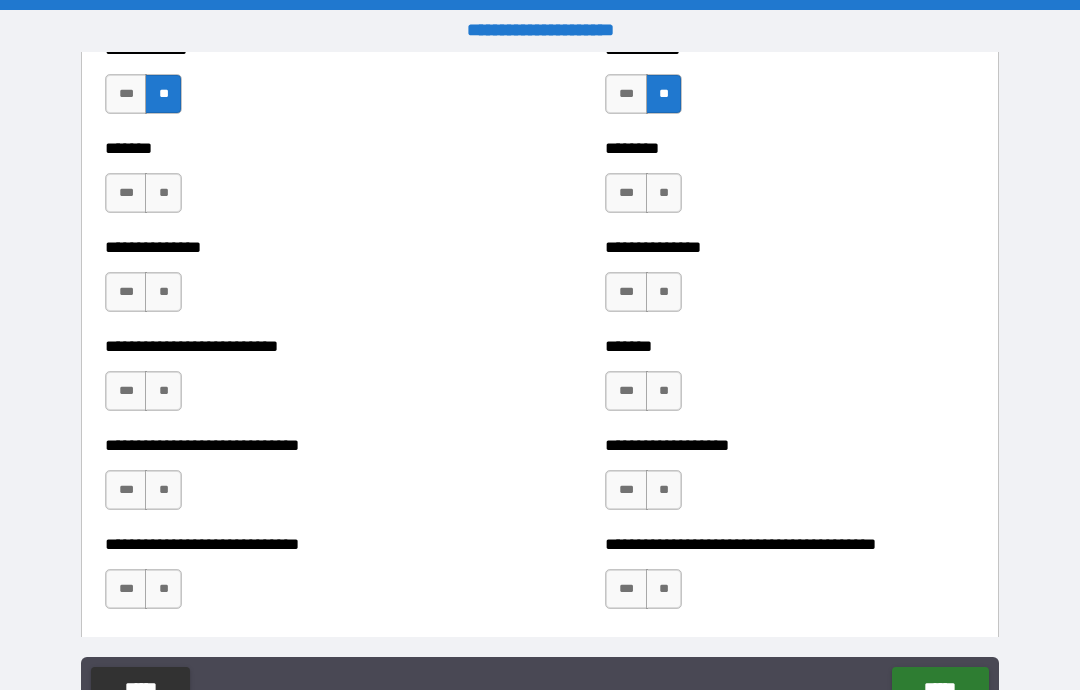 click on "***" at bounding box center (626, 193) 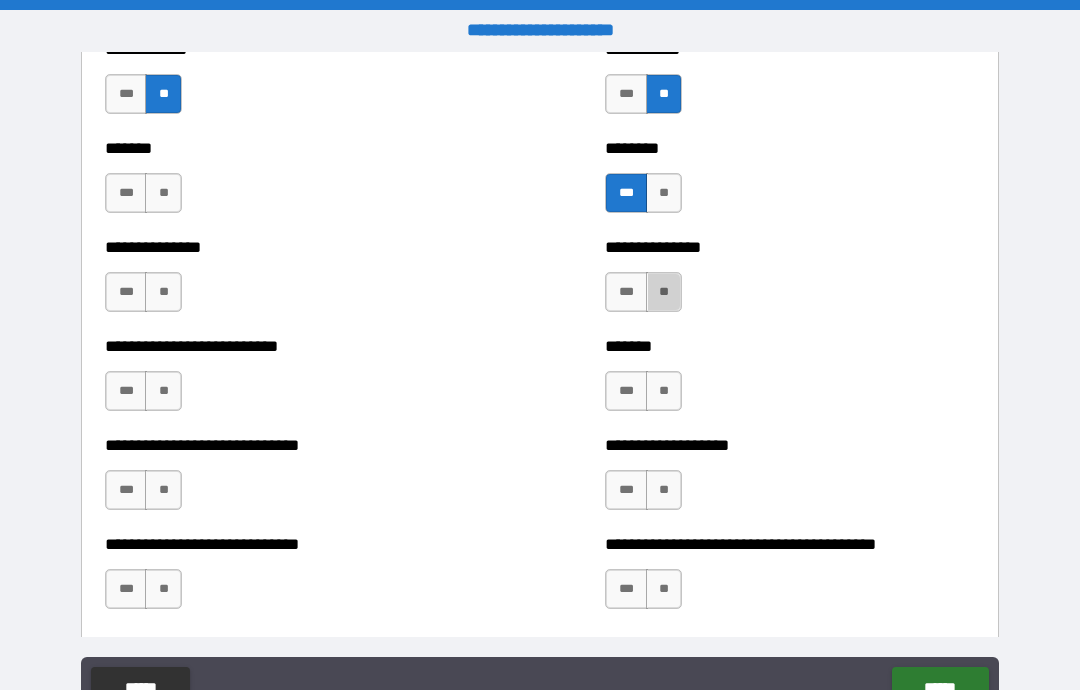 click on "**" at bounding box center (664, 292) 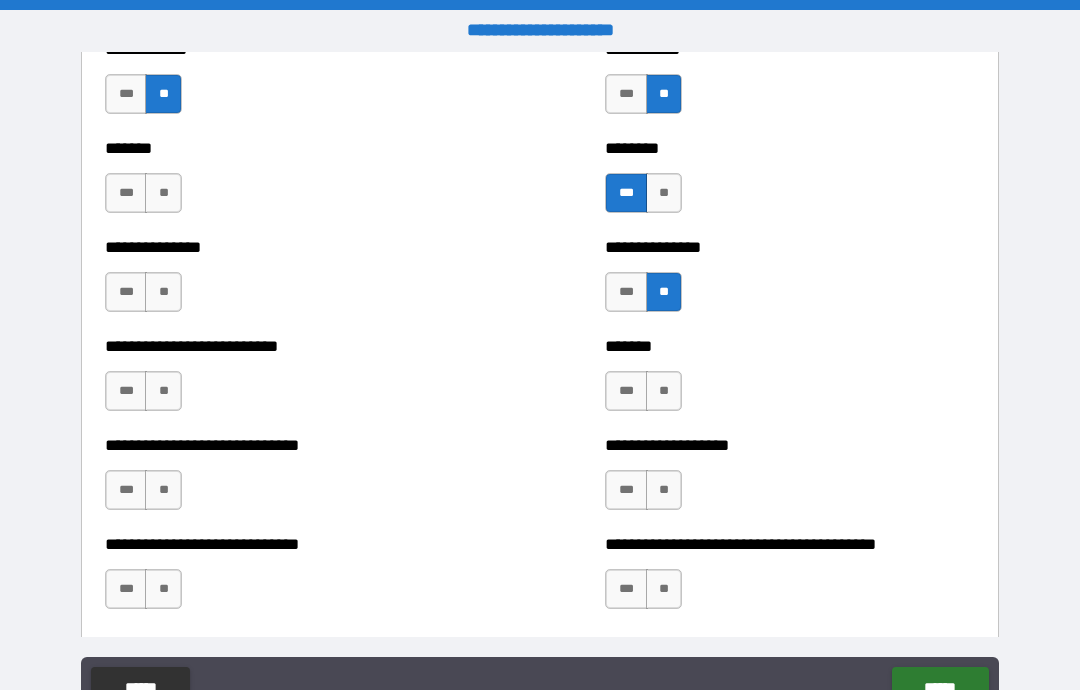 click on "**" at bounding box center [664, 391] 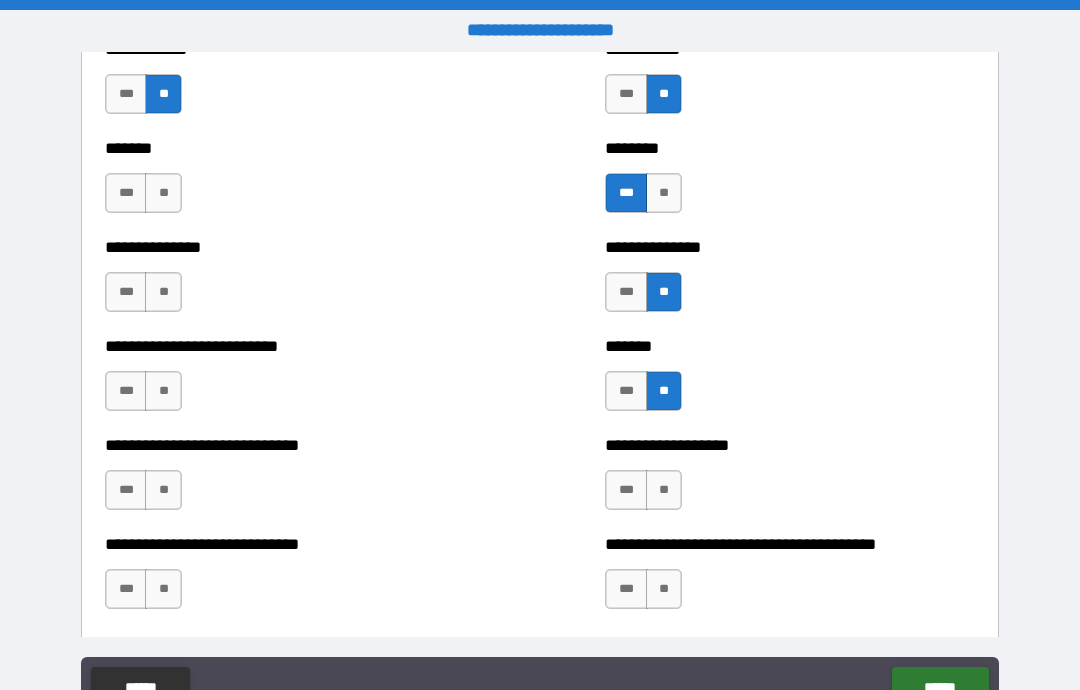 click on "**" at bounding box center [664, 490] 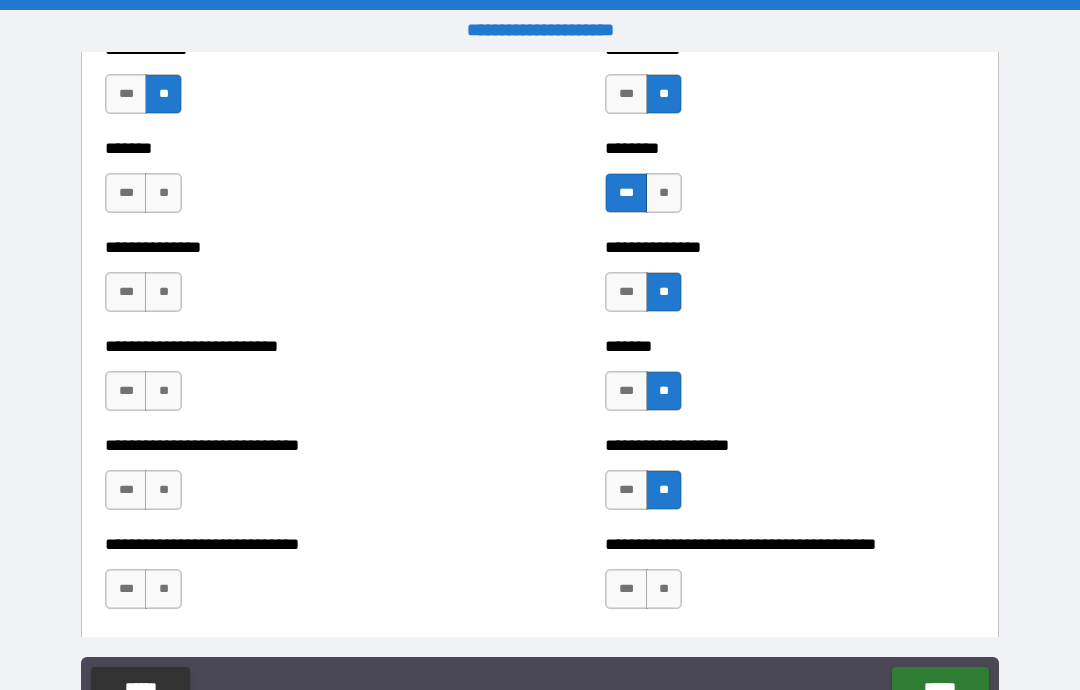 click on "***" at bounding box center [626, 589] 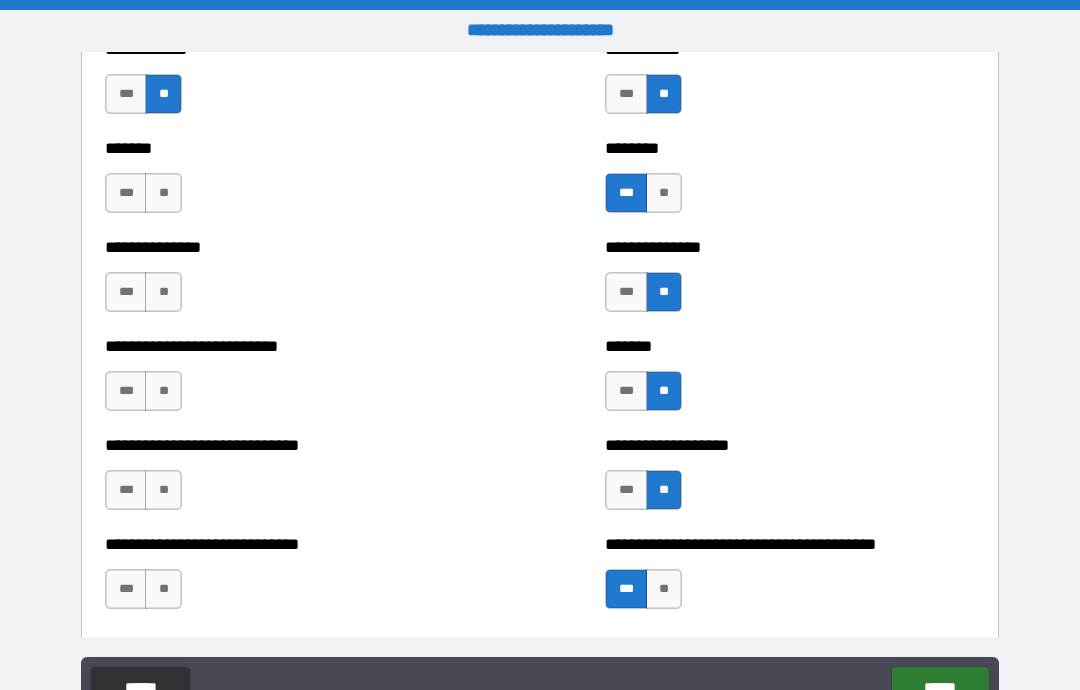 click on "**" at bounding box center [163, 589] 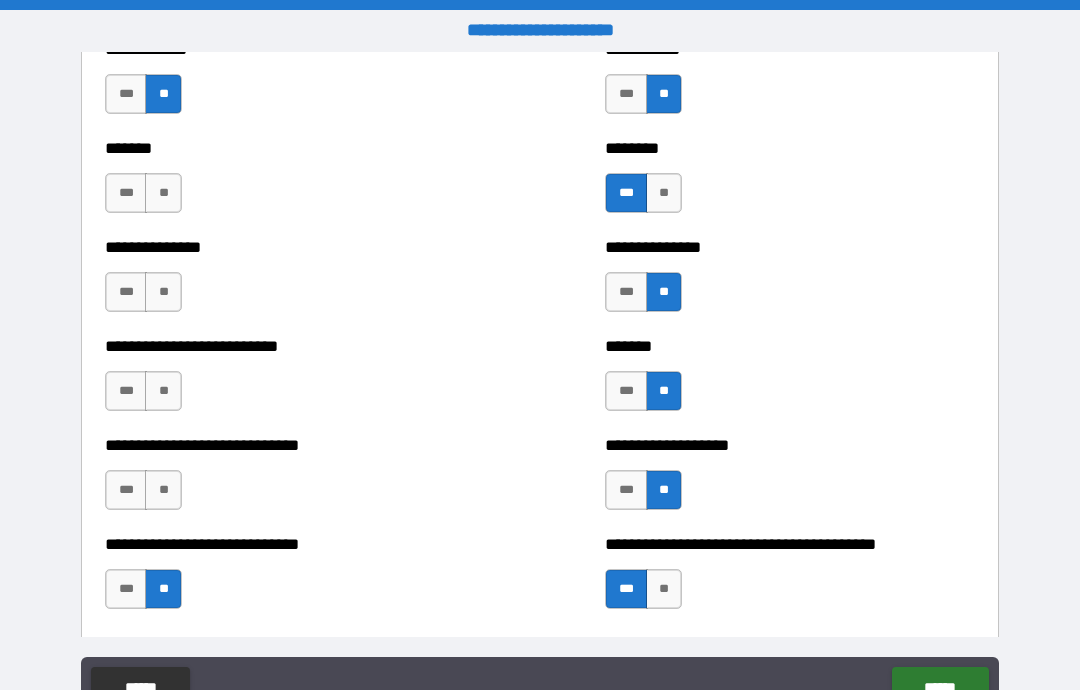 click on "**" at bounding box center [163, 490] 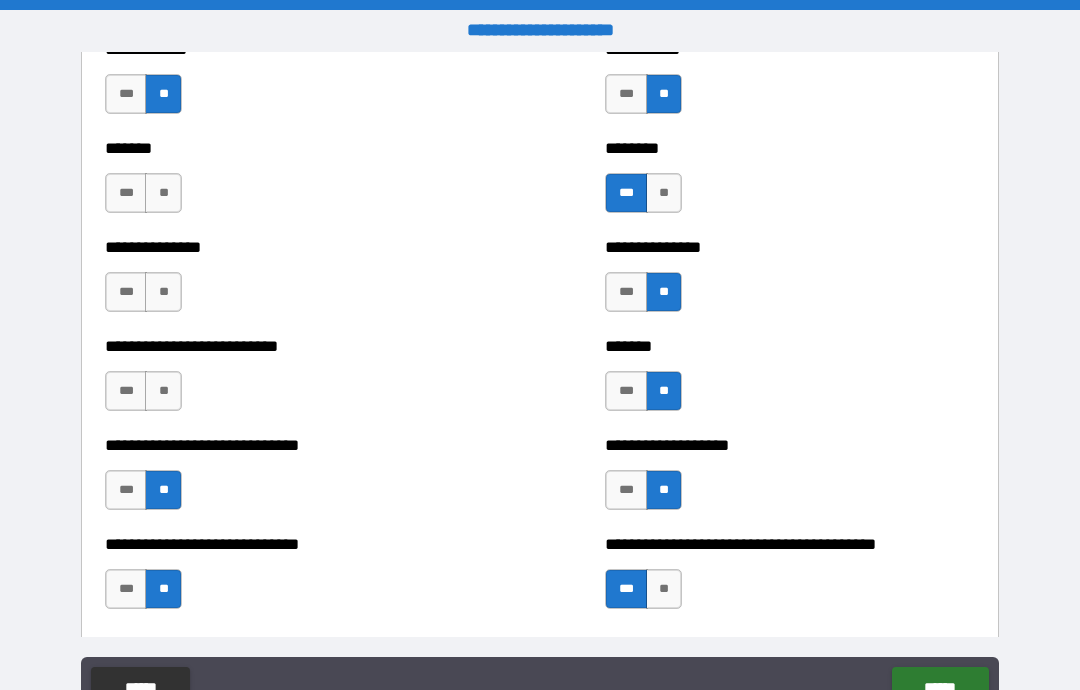click on "**" at bounding box center [163, 391] 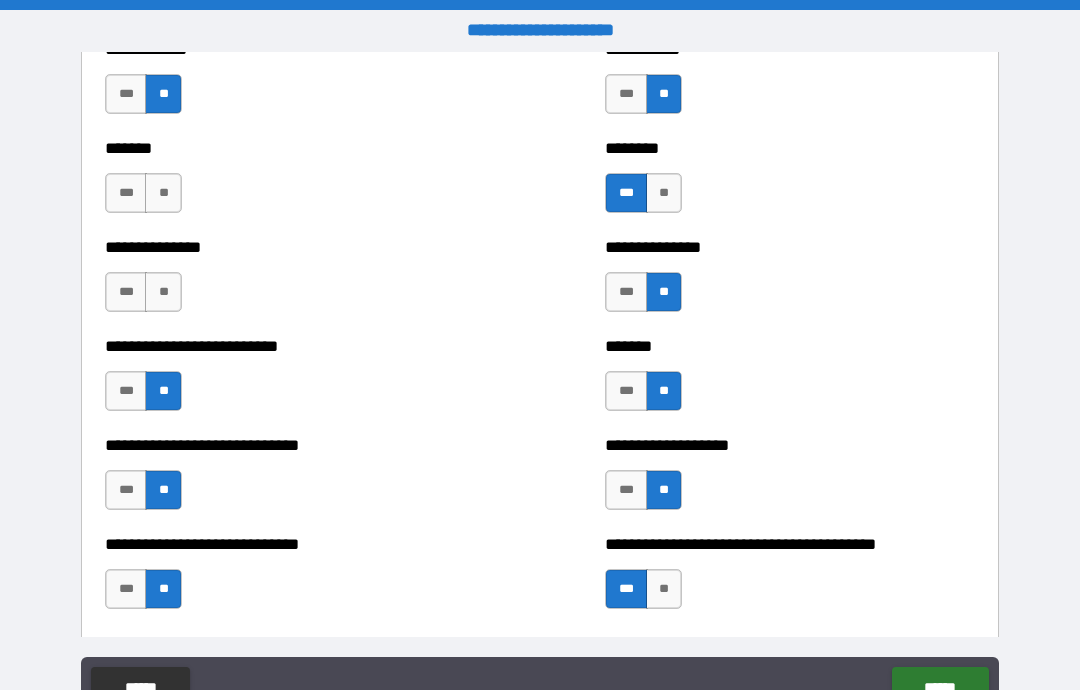 click on "**" at bounding box center (163, 292) 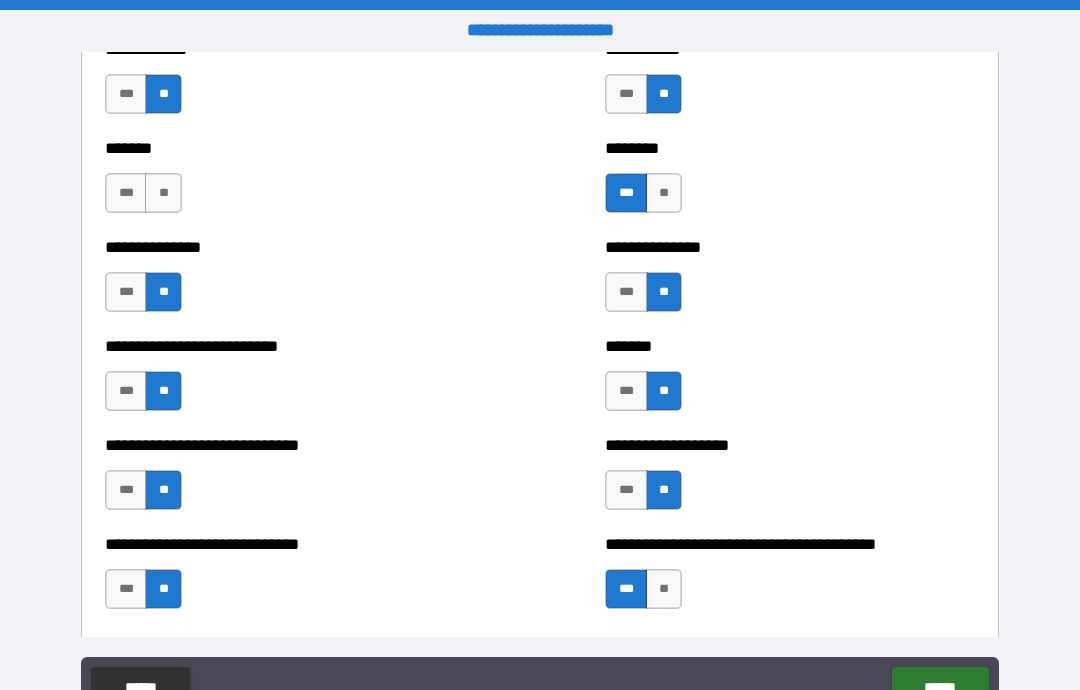 click on "***" at bounding box center [126, 292] 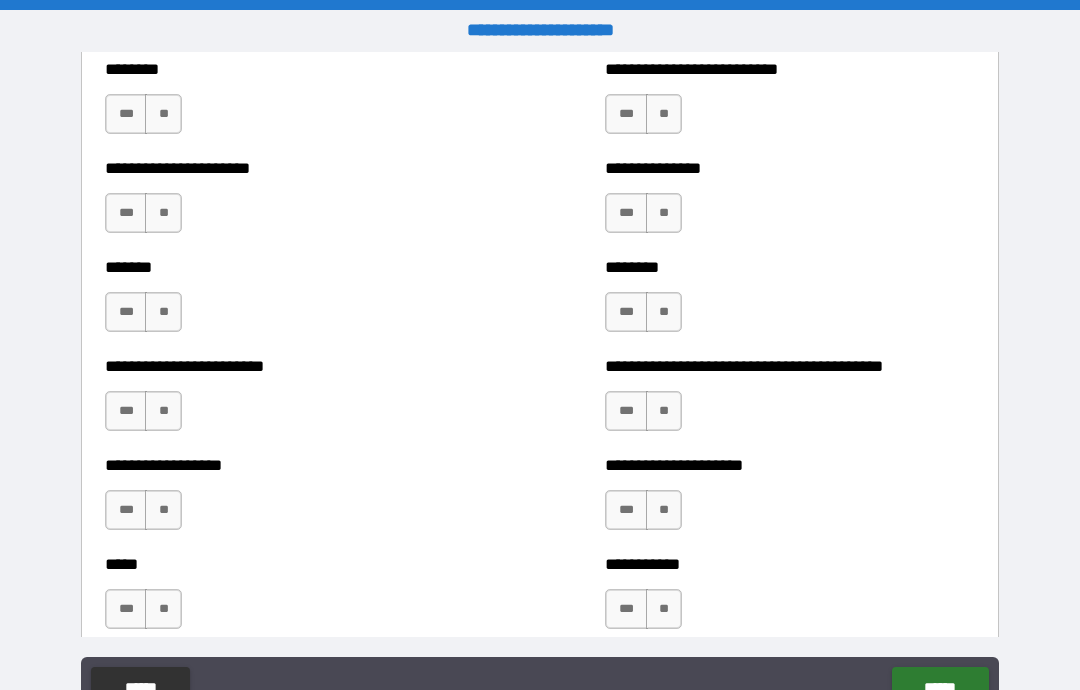 scroll, scrollTop: 3363, scrollLeft: 0, axis: vertical 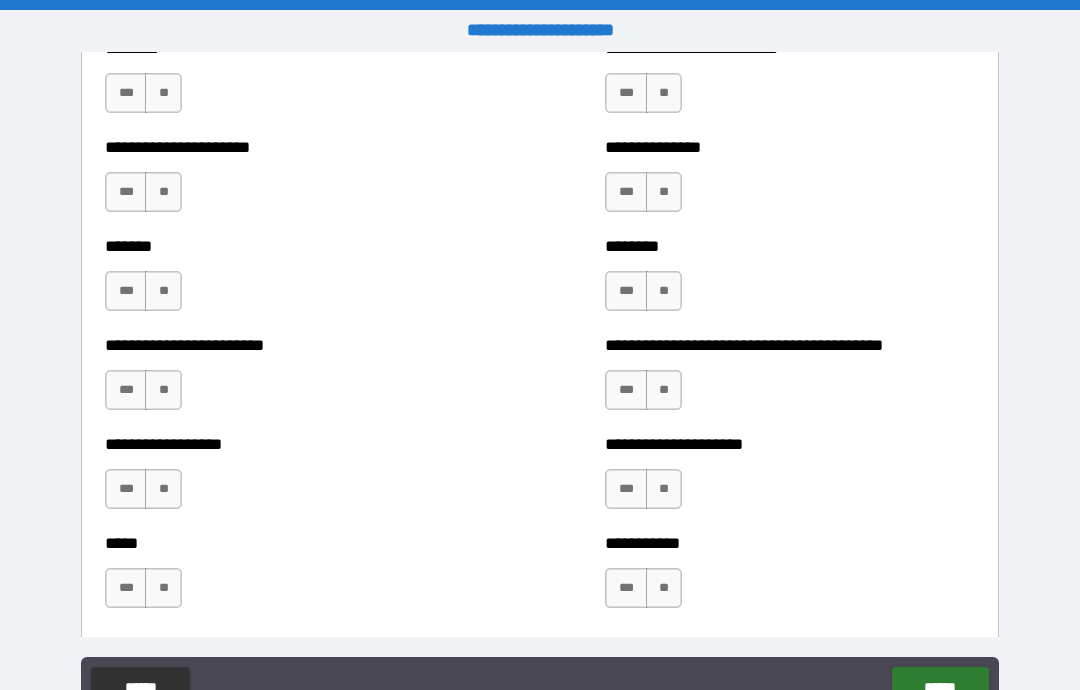 click on "**" at bounding box center (163, 93) 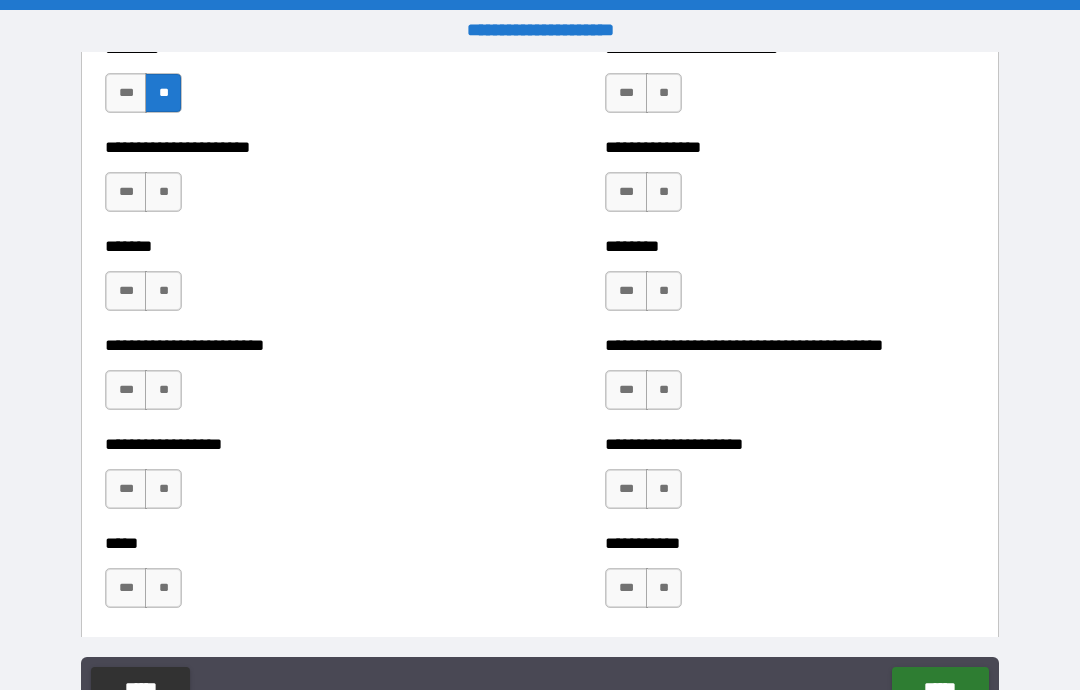 click on "**" at bounding box center (163, 192) 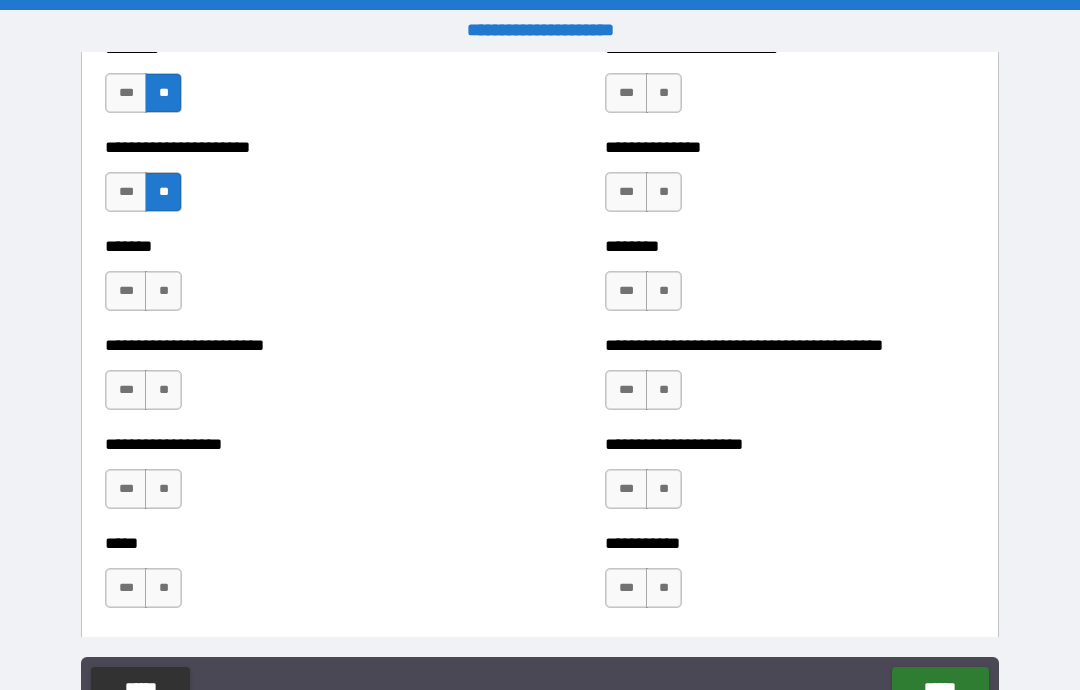 click on "**" at bounding box center (163, 291) 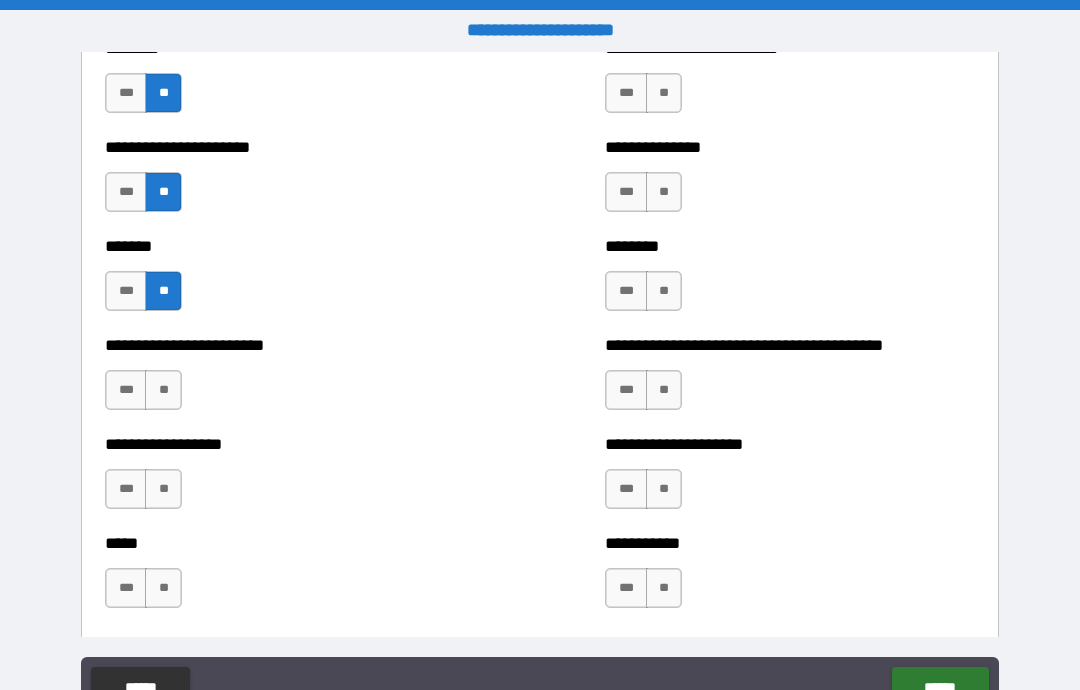 click on "***" at bounding box center [126, 390] 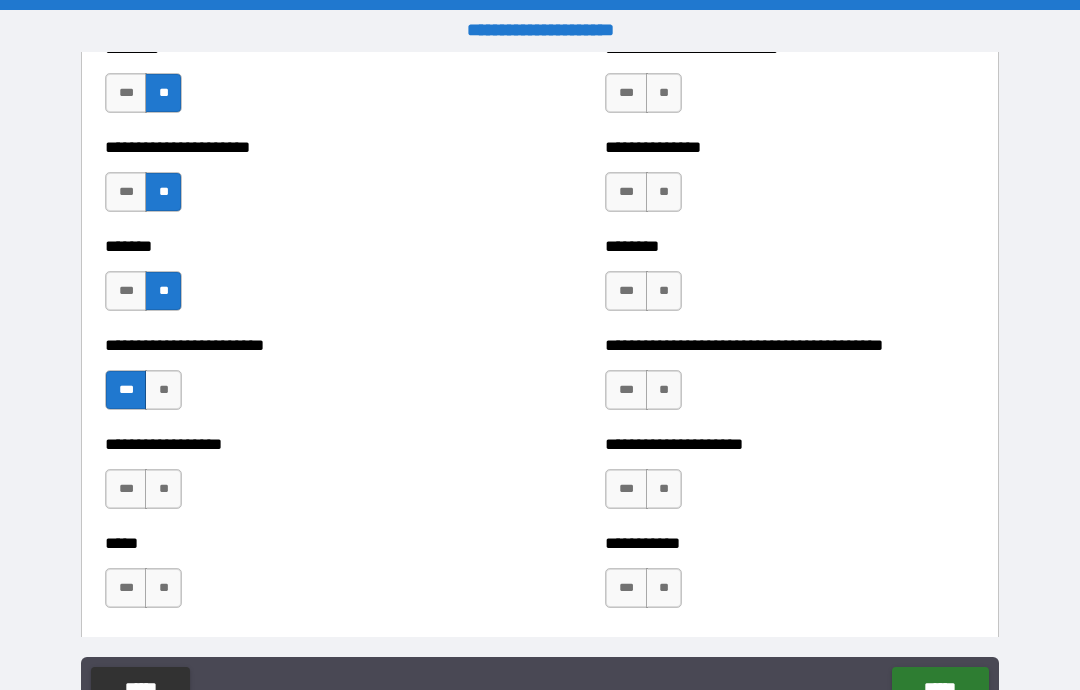 click on "**" at bounding box center [163, 489] 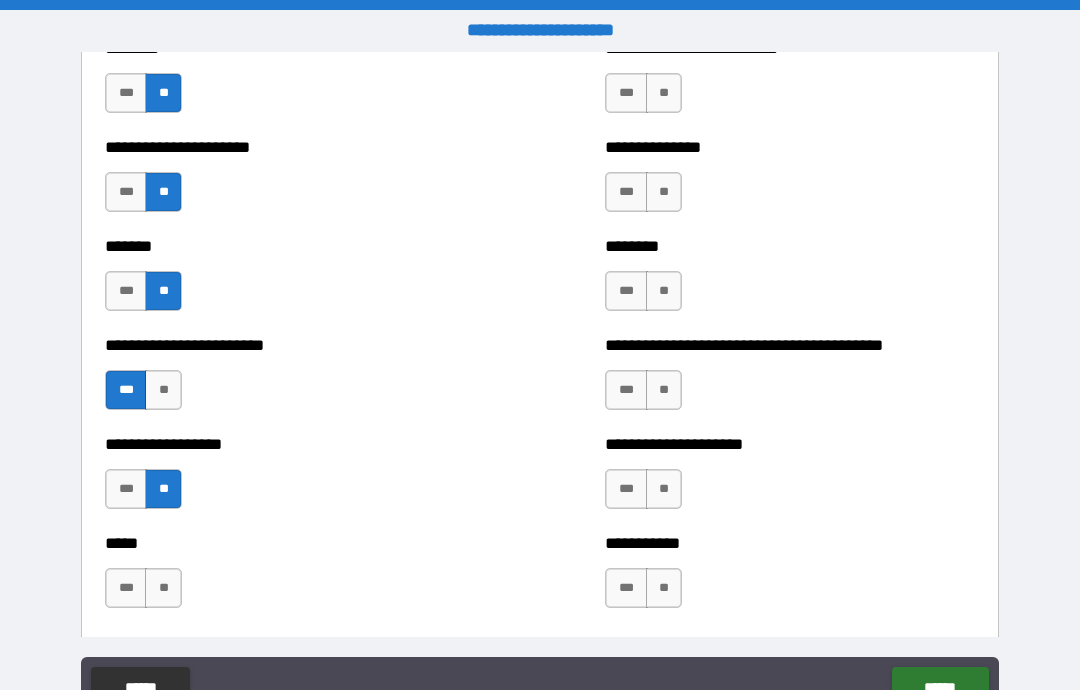 click on "**" at bounding box center [163, 588] 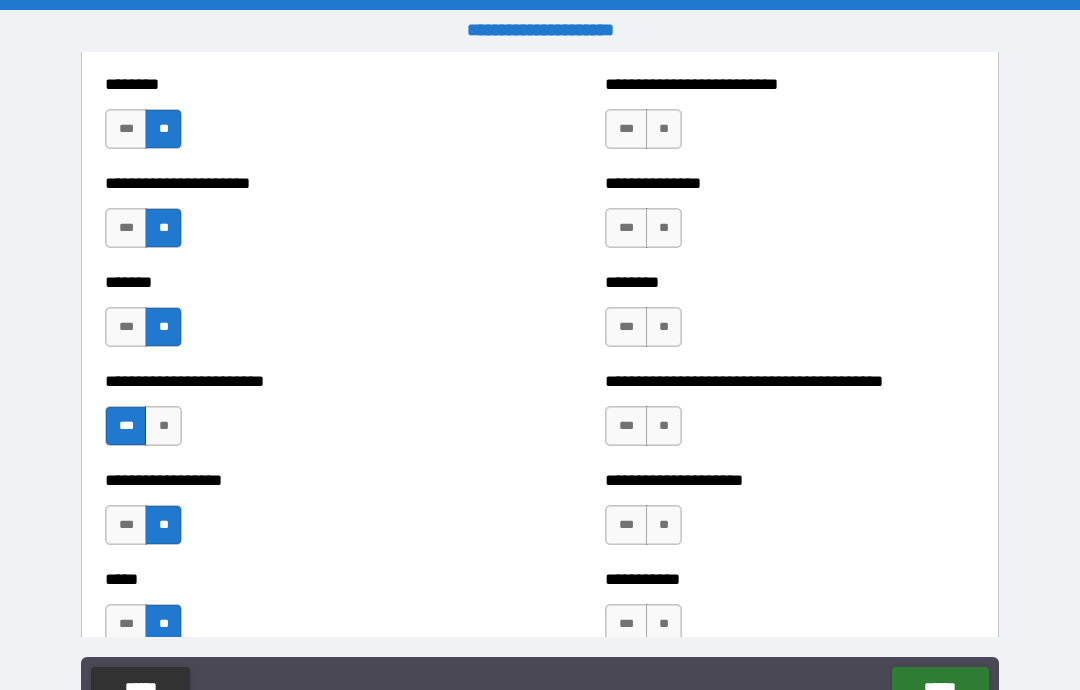 scroll, scrollTop: 3357, scrollLeft: 0, axis: vertical 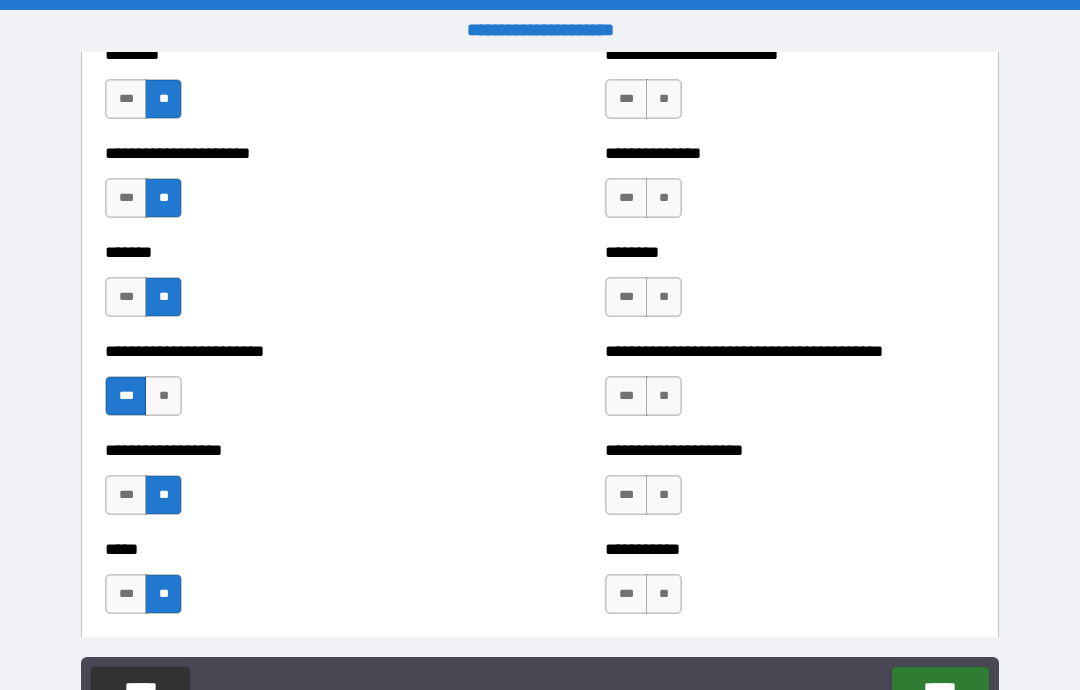 click on "**" at bounding box center [664, 99] 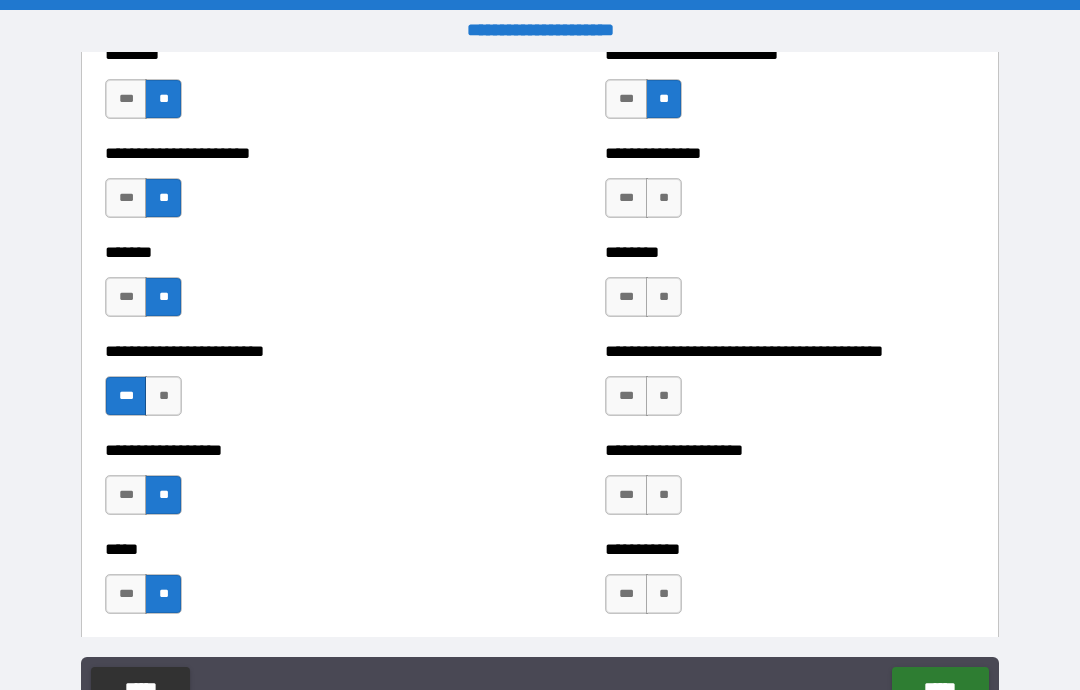 click on "**" at bounding box center (664, 198) 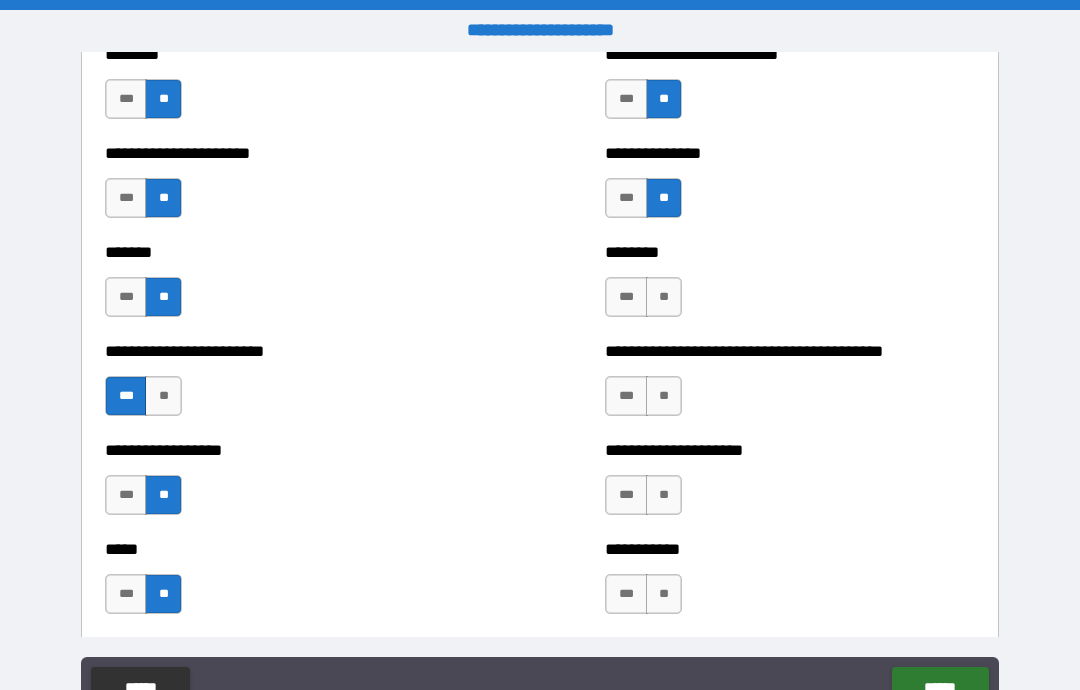 click on "**" at bounding box center (664, 297) 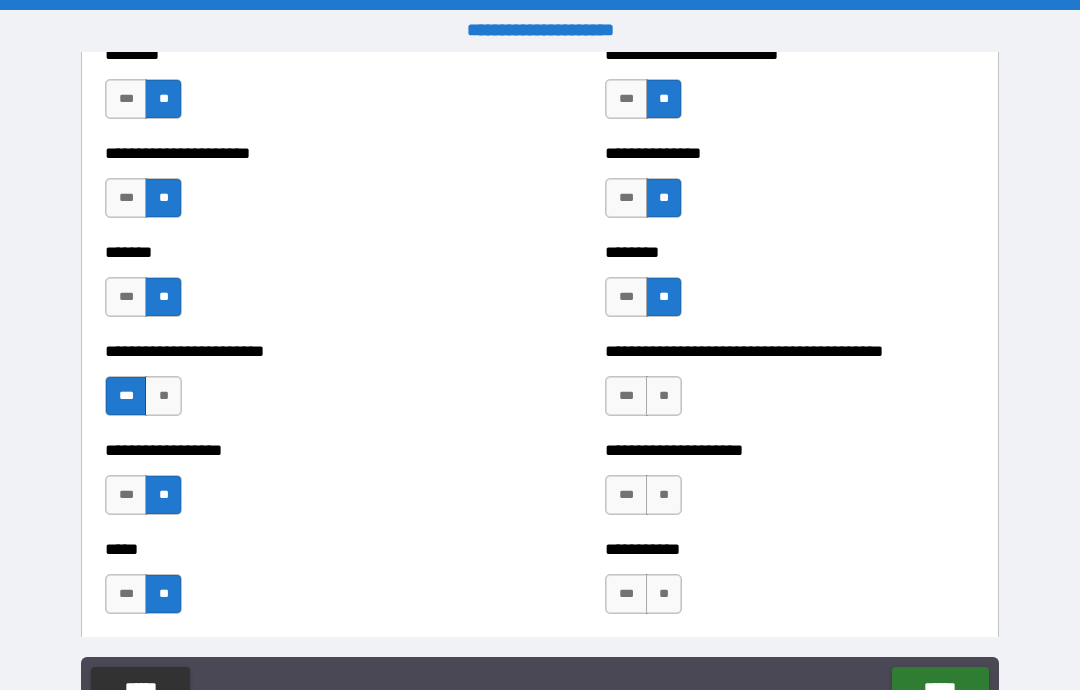 click on "**" at bounding box center (664, 396) 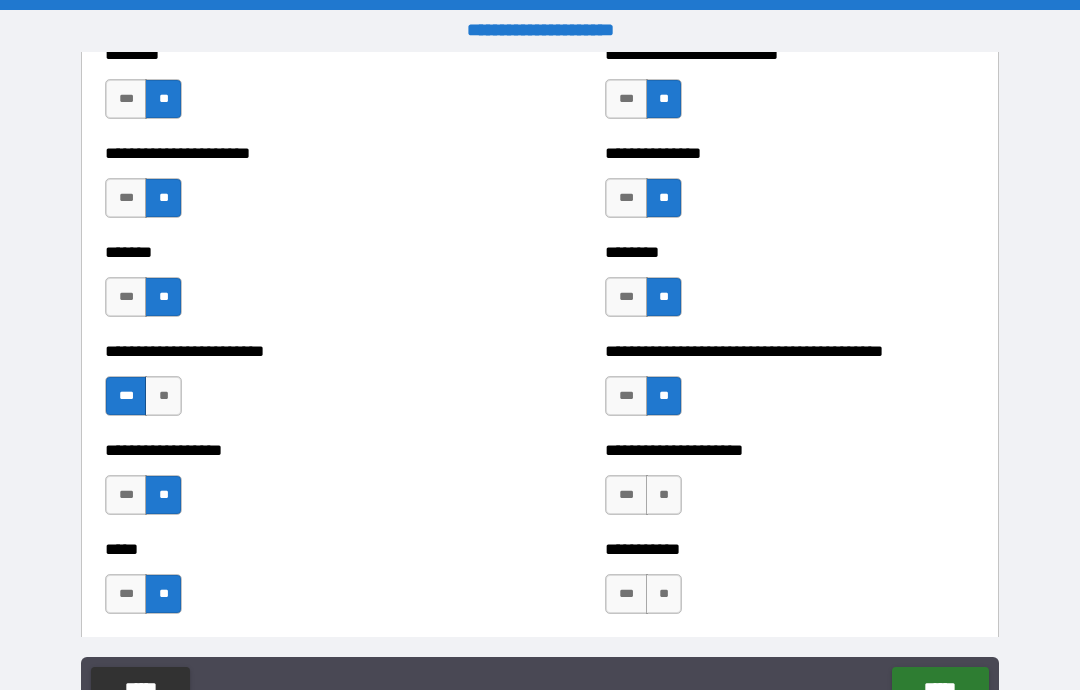 click on "**" at bounding box center [664, 495] 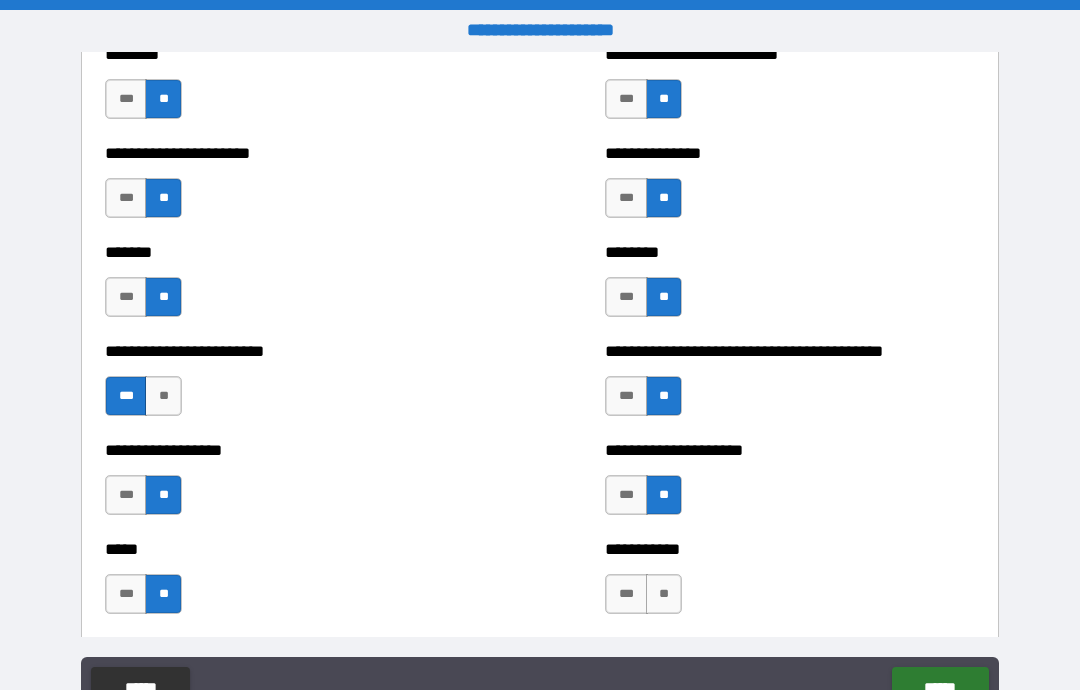 click on "**" at bounding box center [664, 594] 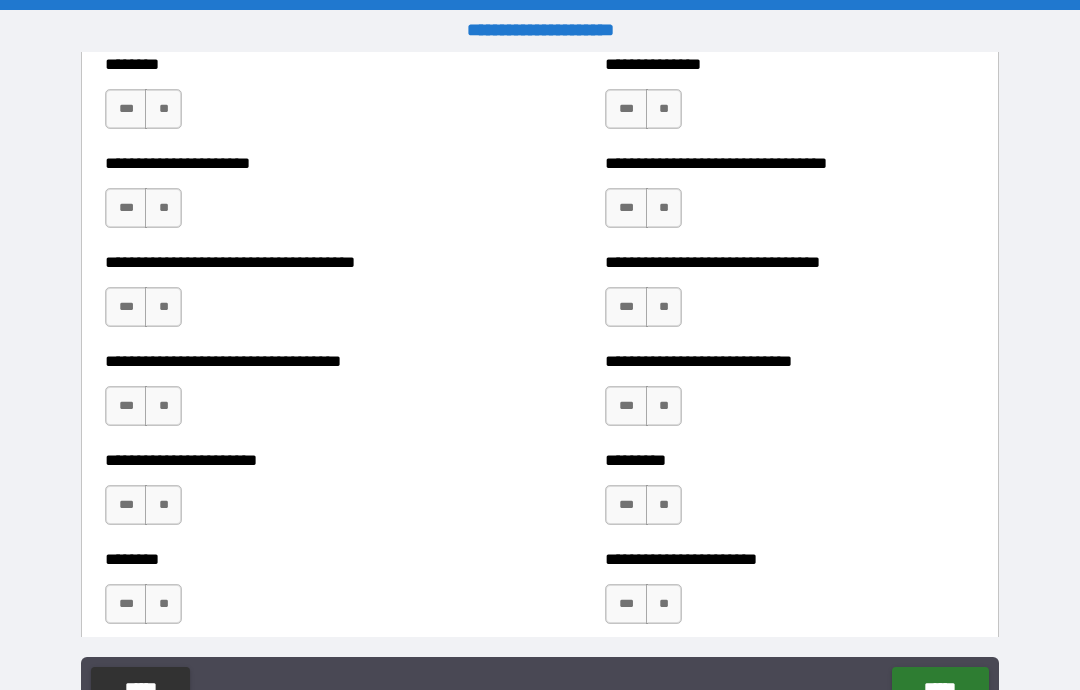 scroll, scrollTop: 3943, scrollLeft: 0, axis: vertical 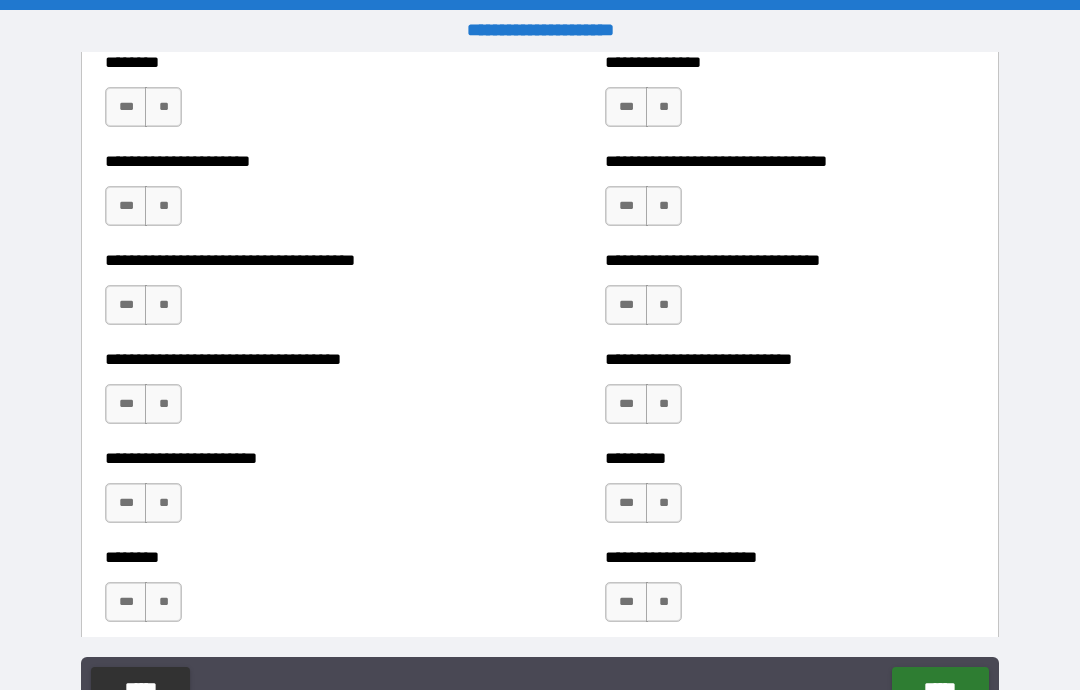 click on "**" at bounding box center (163, 107) 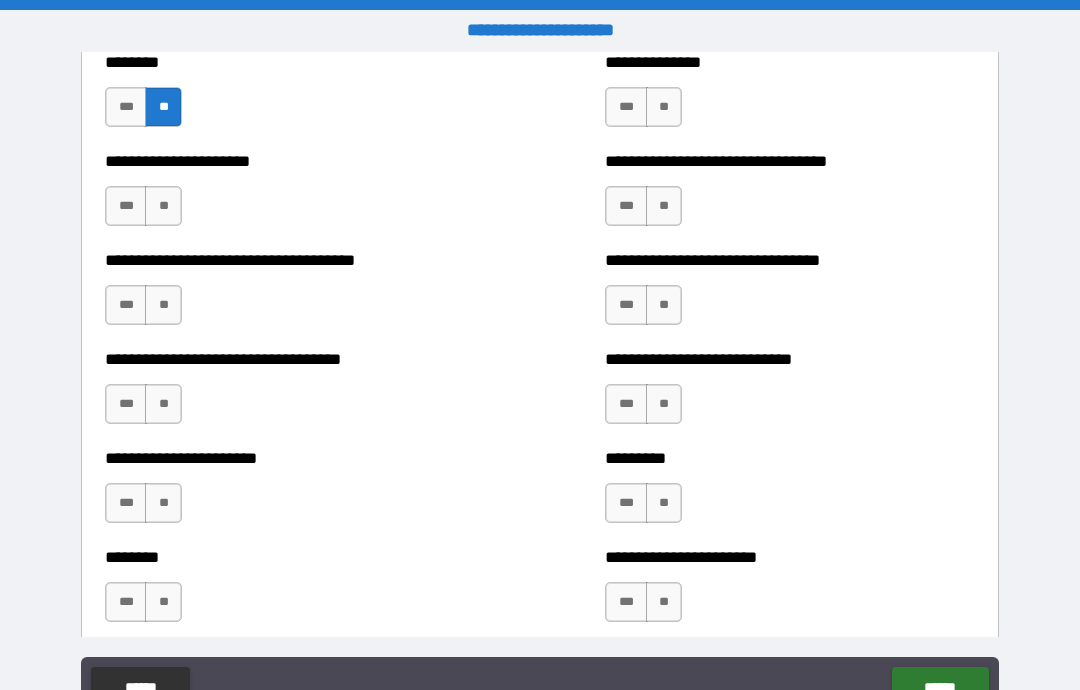 click on "**" at bounding box center (163, 206) 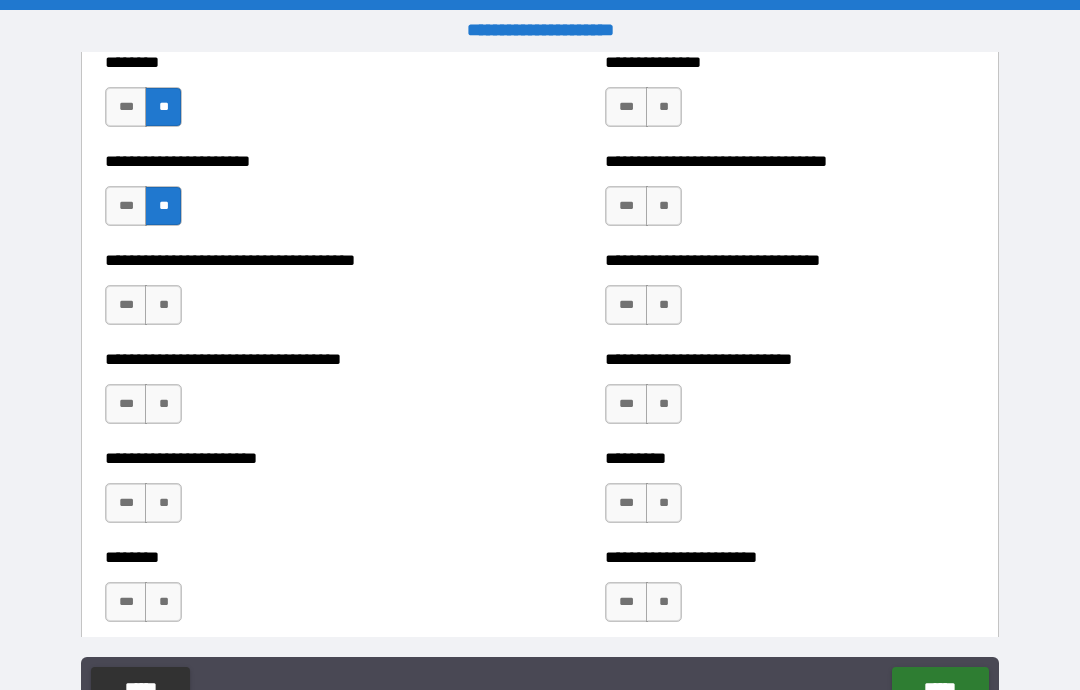 click on "**" at bounding box center [163, 305] 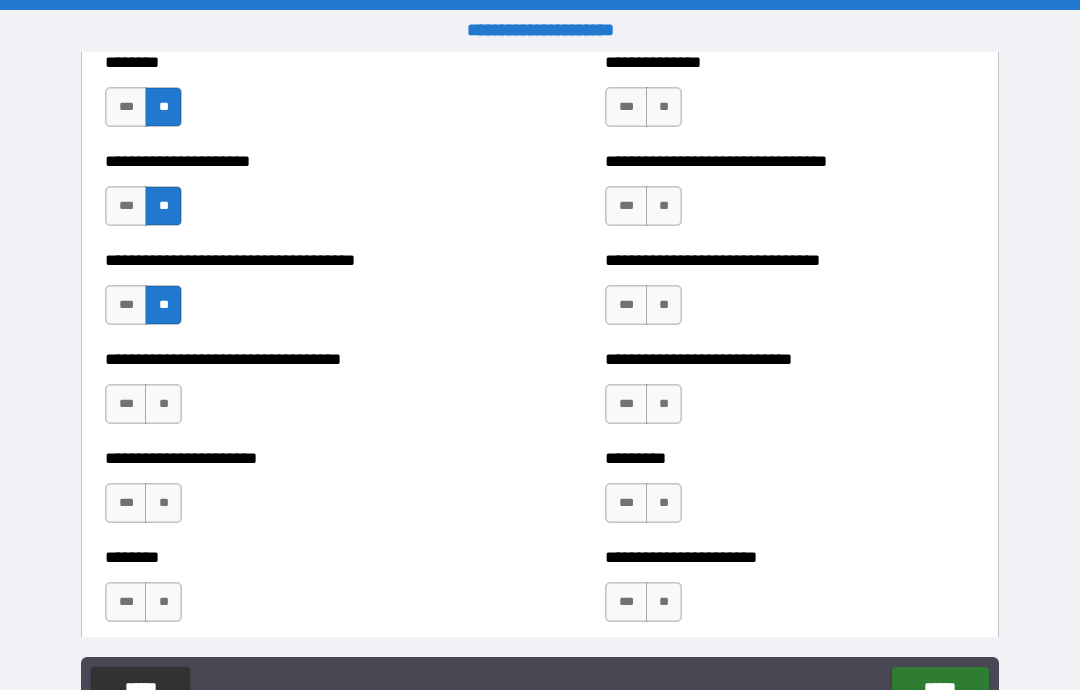 click on "**" at bounding box center [163, 404] 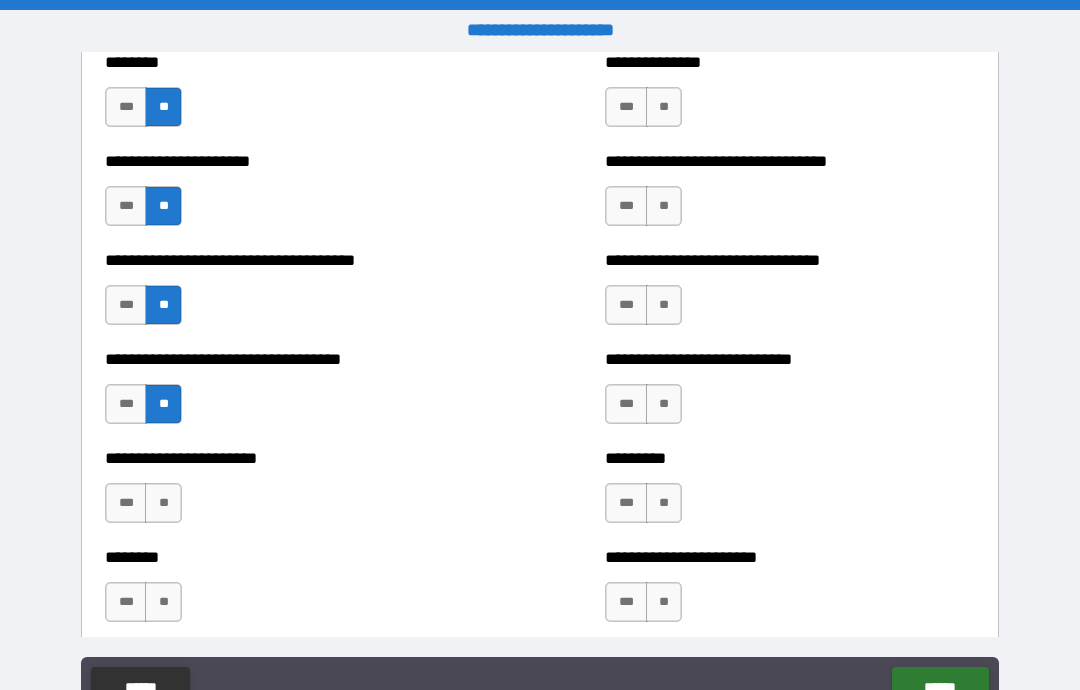 click on "**" at bounding box center [163, 503] 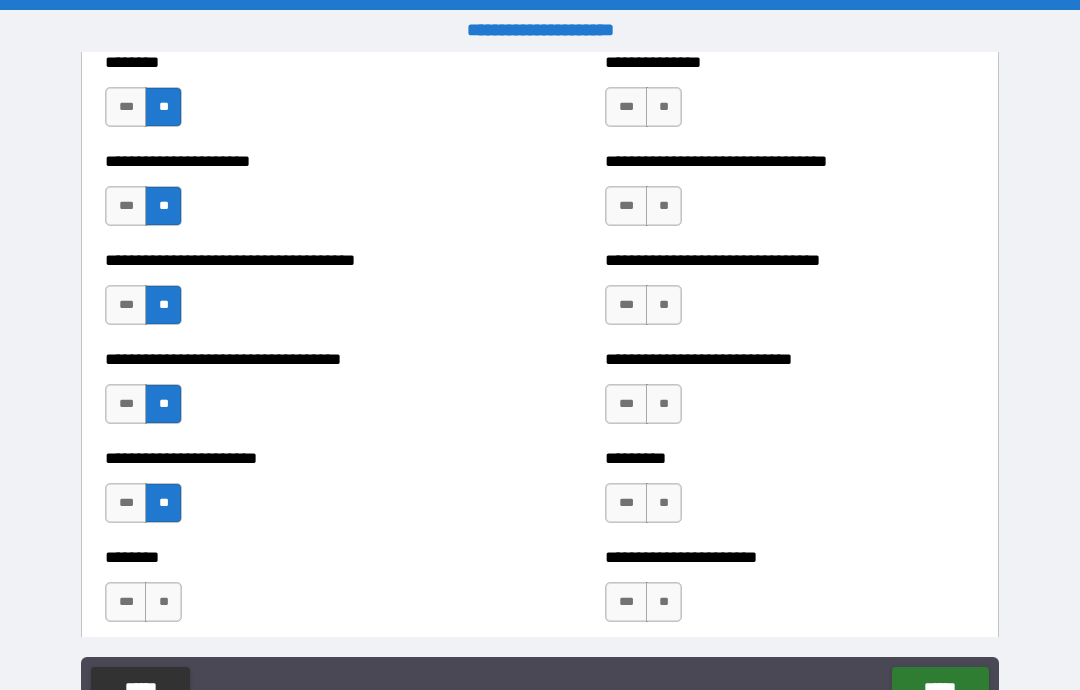 click on "**" at bounding box center (163, 602) 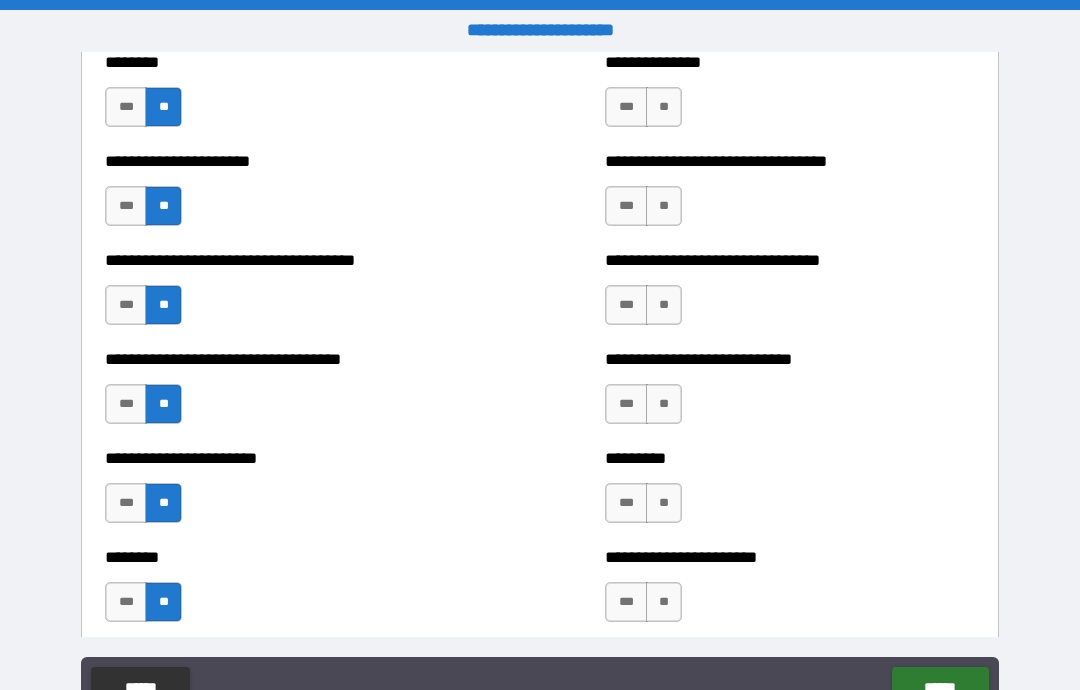click on "***" at bounding box center [626, 107] 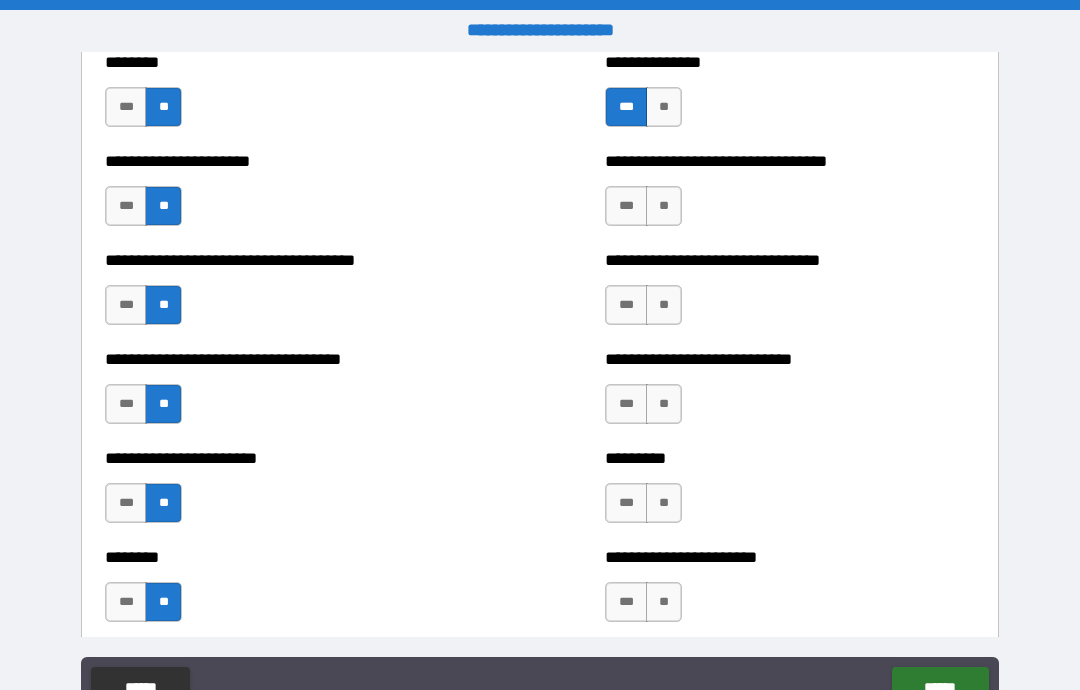 click on "**" at bounding box center [664, 206] 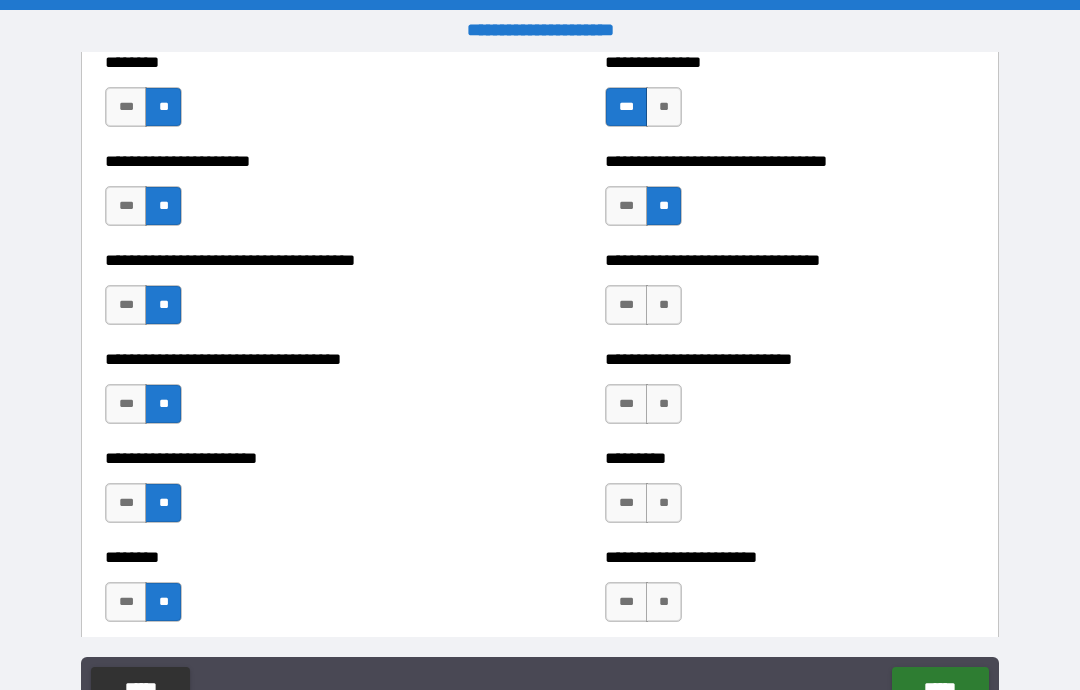click on "**" at bounding box center [664, 305] 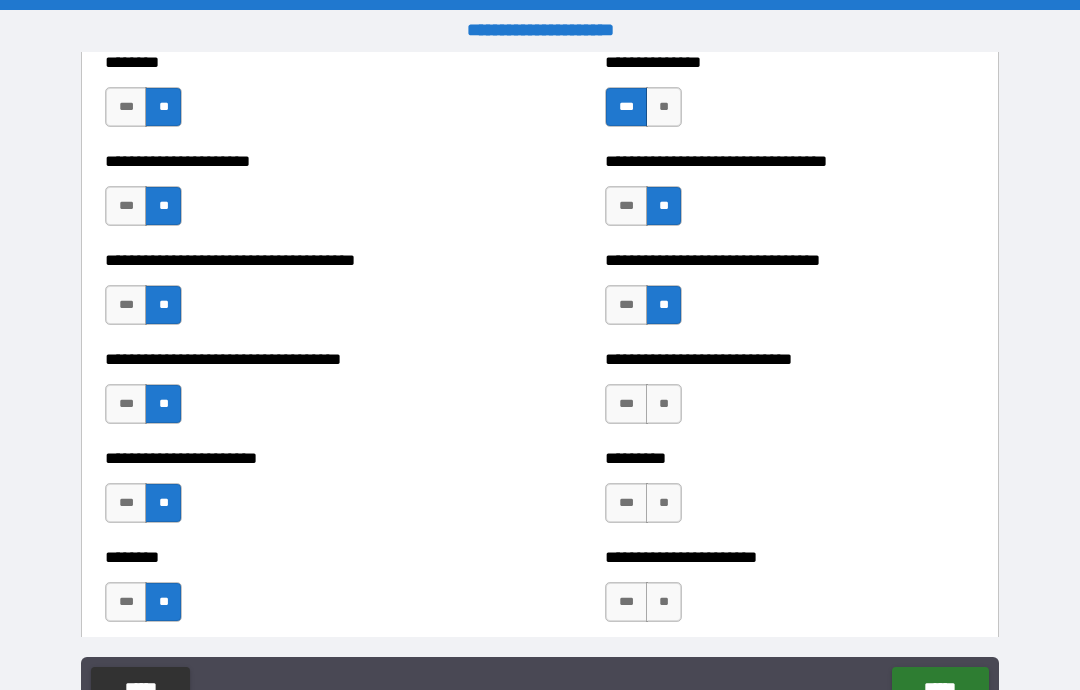 click on "**" at bounding box center [664, 404] 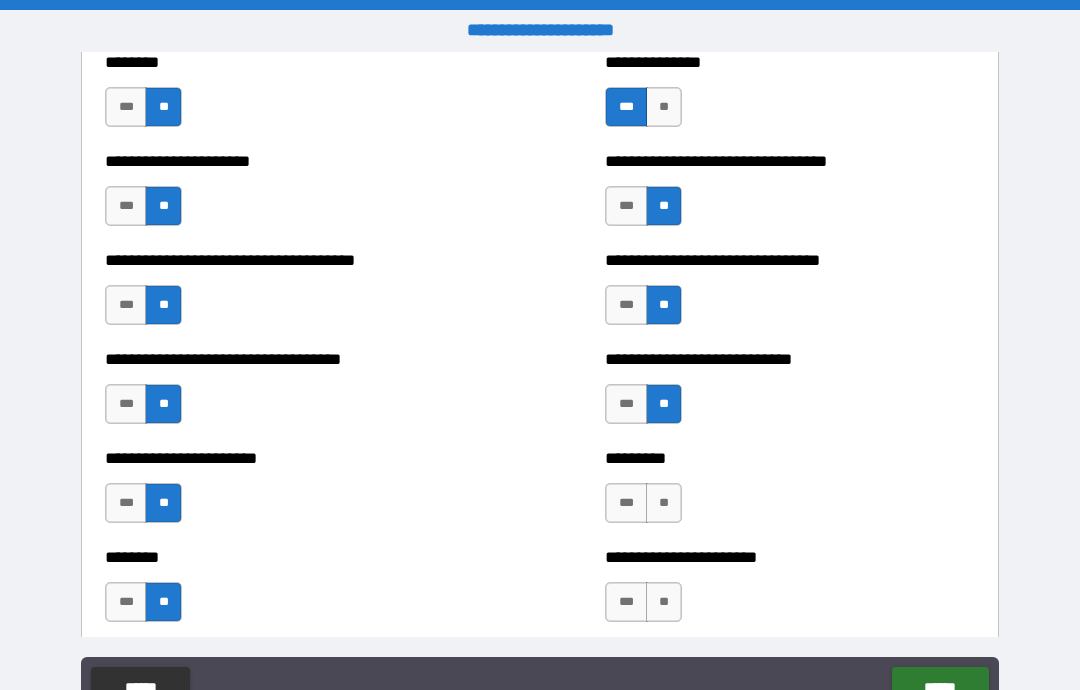 click on "**" at bounding box center [664, 503] 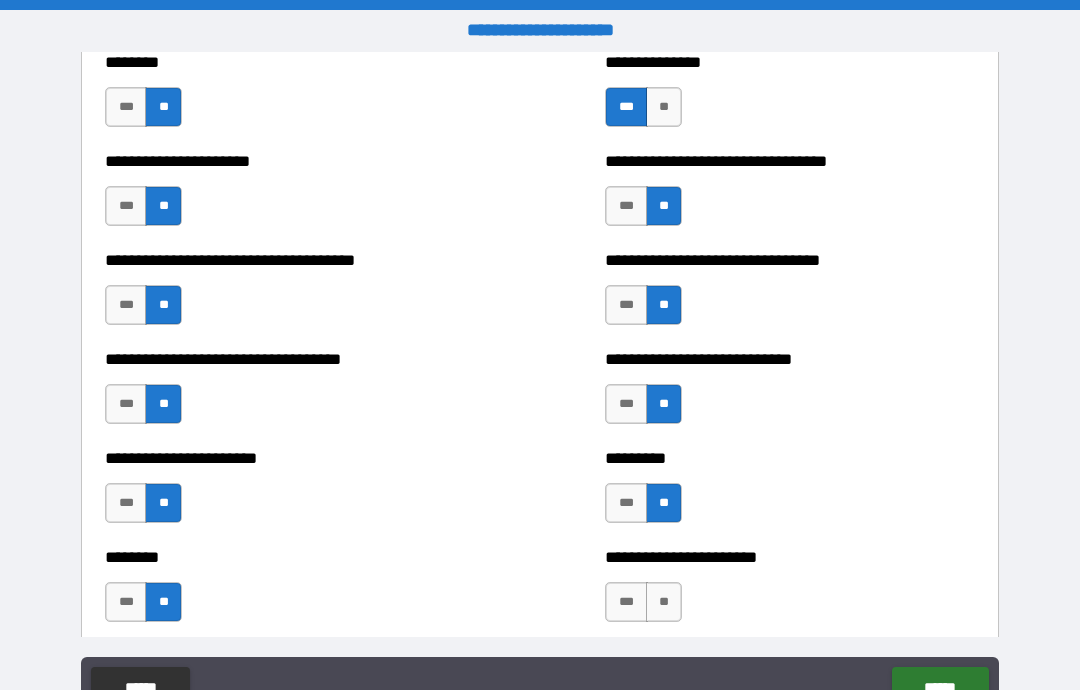 click on "**" at bounding box center [664, 602] 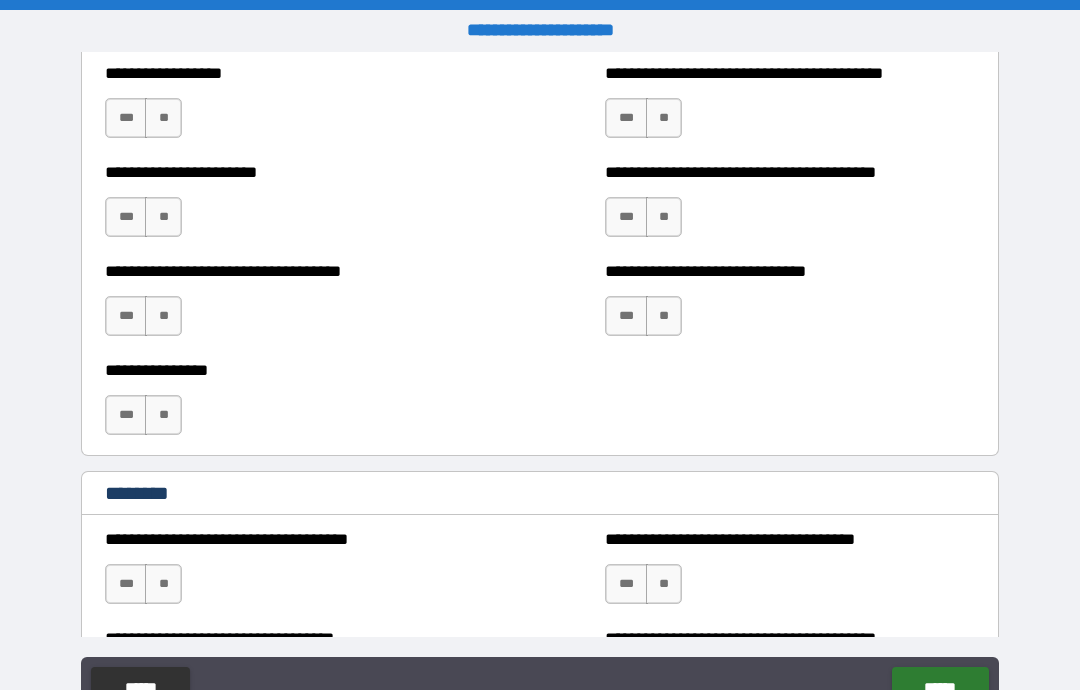scroll, scrollTop: 4523, scrollLeft: 0, axis: vertical 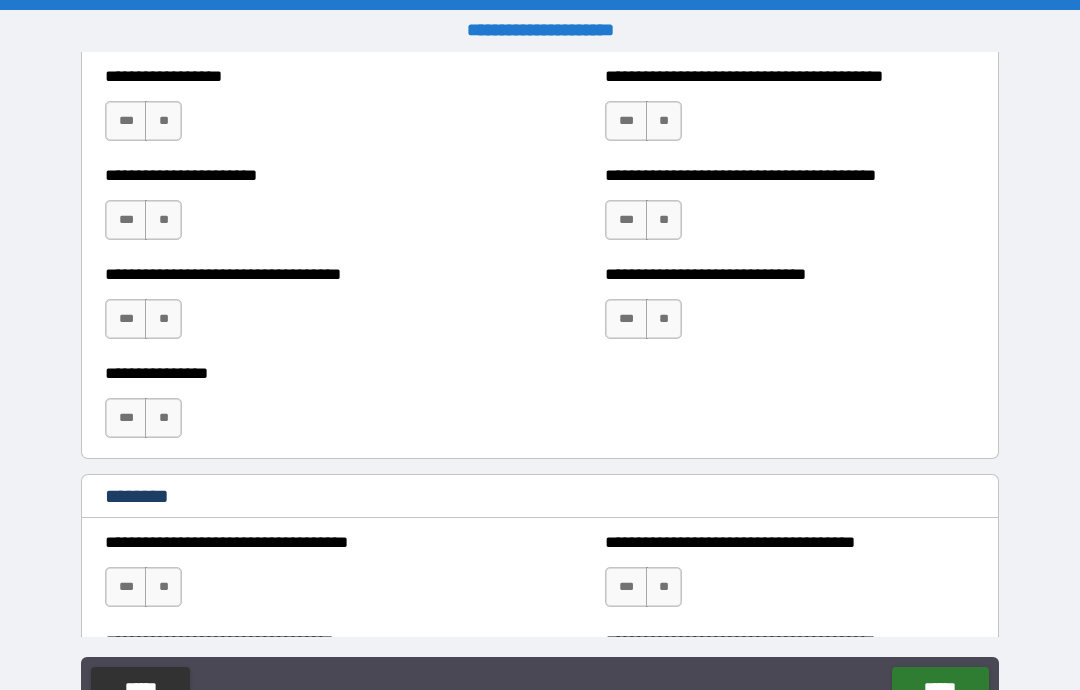 click on "**" at bounding box center [163, 121] 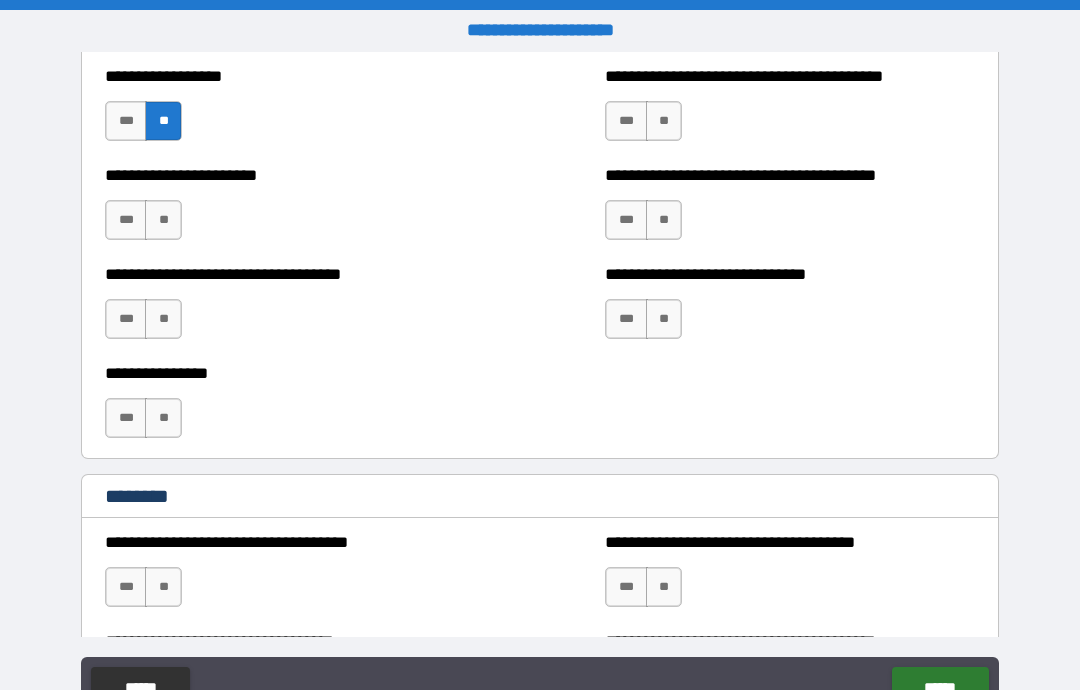 click on "**" at bounding box center (163, 220) 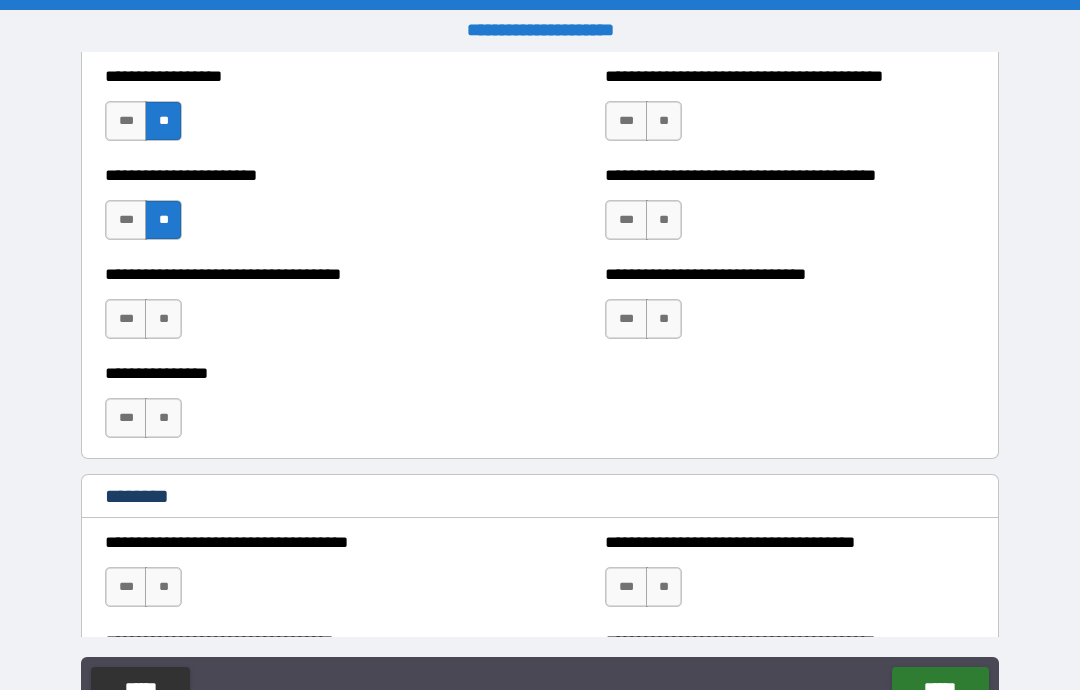 click on "**" at bounding box center [163, 319] 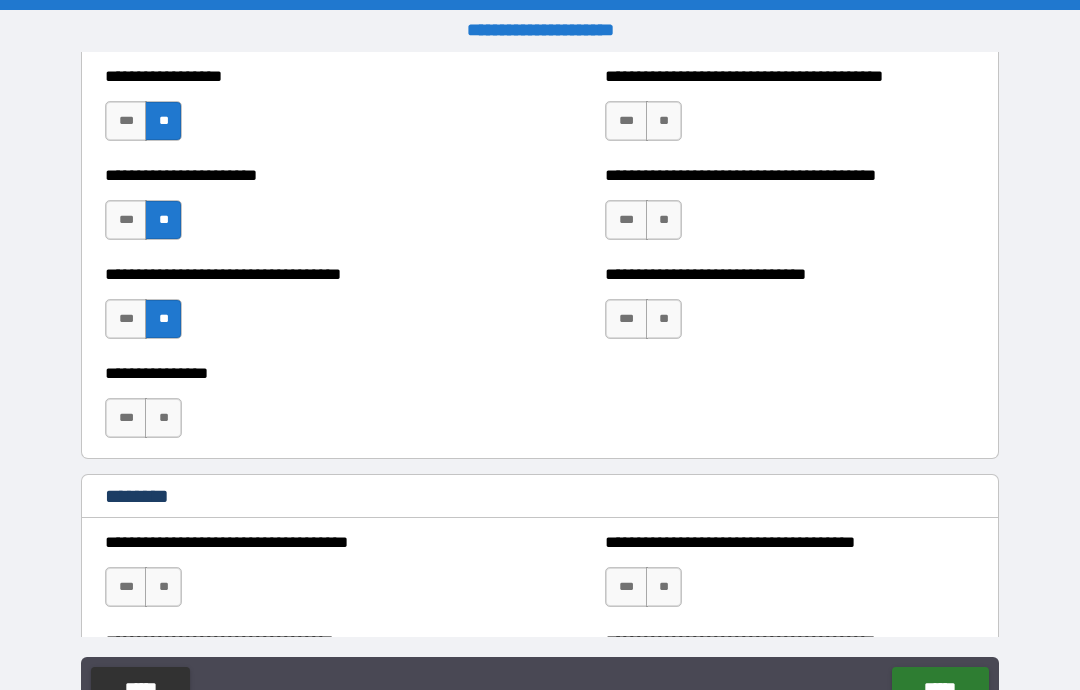 click on "**" at bounding box center [163, 418] 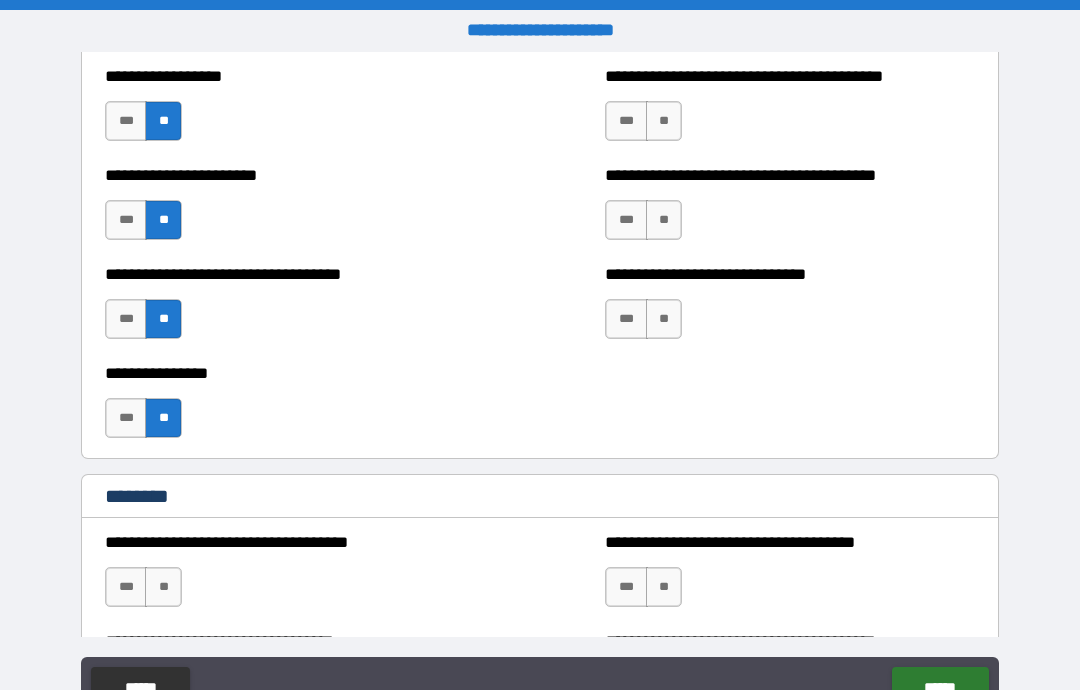 click on "**" at bounding box center [664, 121] 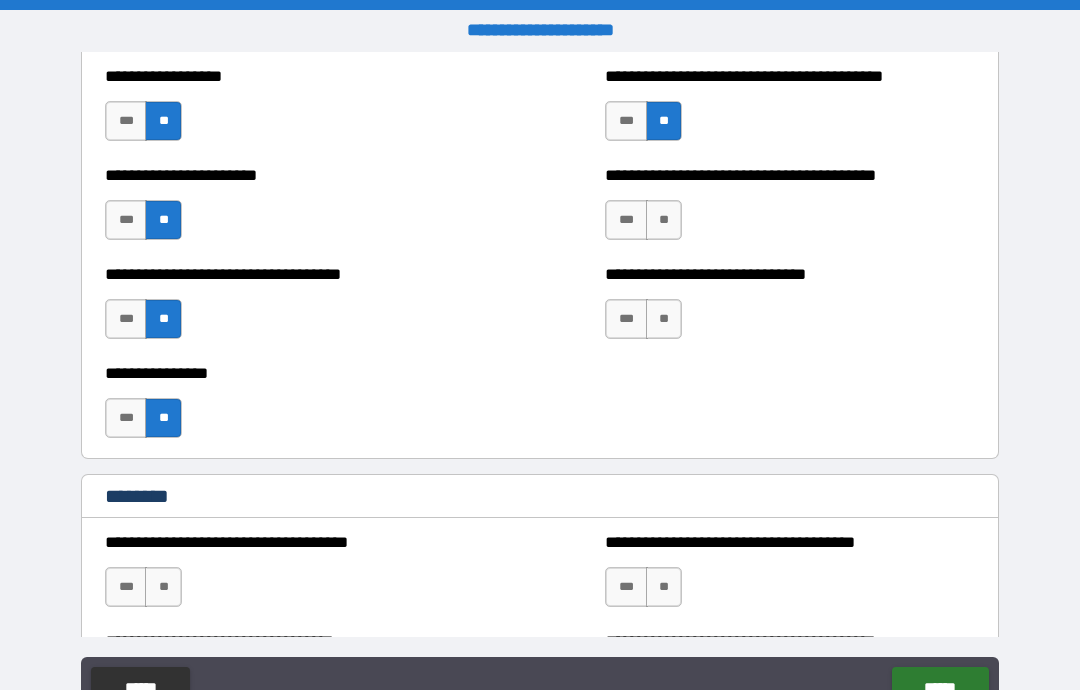 click on "**" at bounding box center (664, 220) 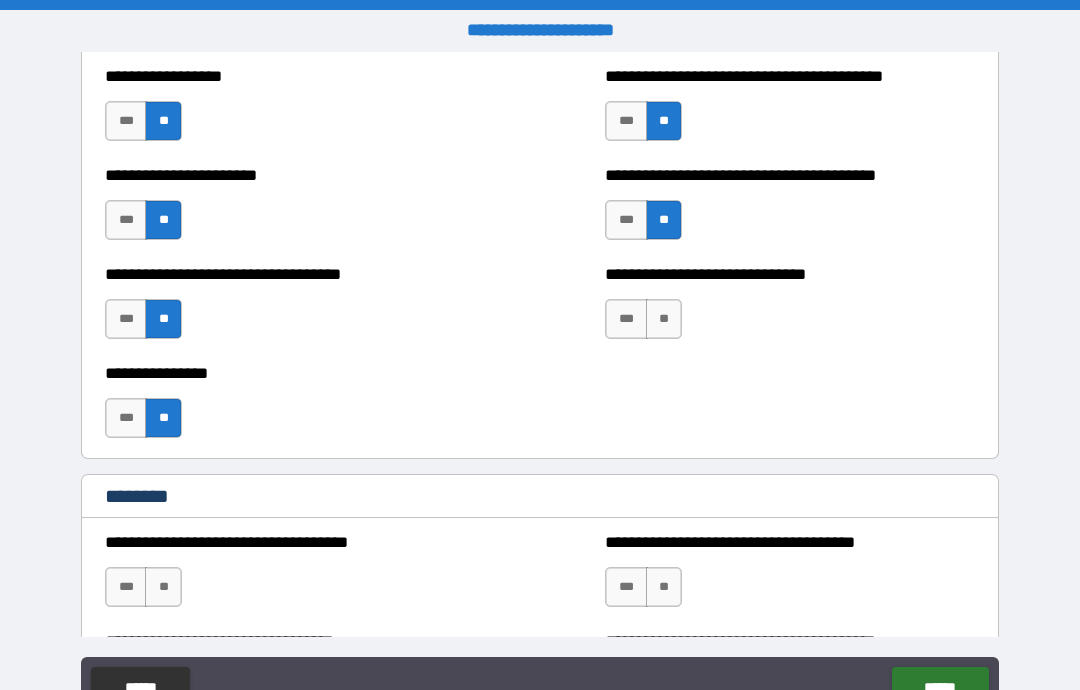 click on "***" at bounding box center [626, 319] 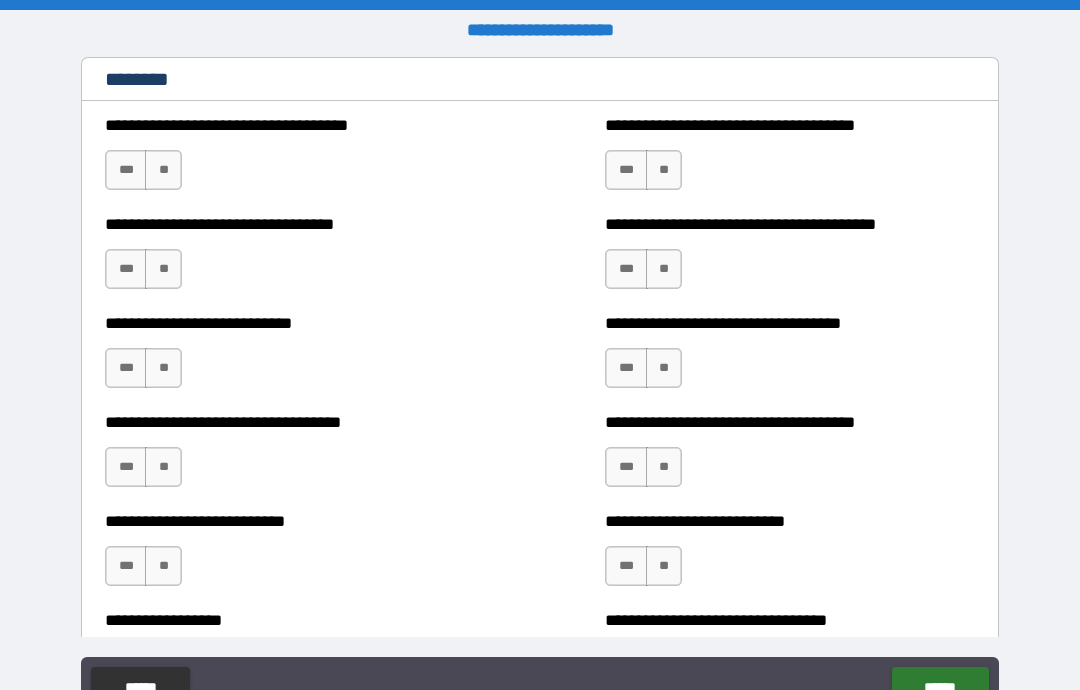 scroll, scrollTop: 4952, scrollLeft: 0, axis: vertical 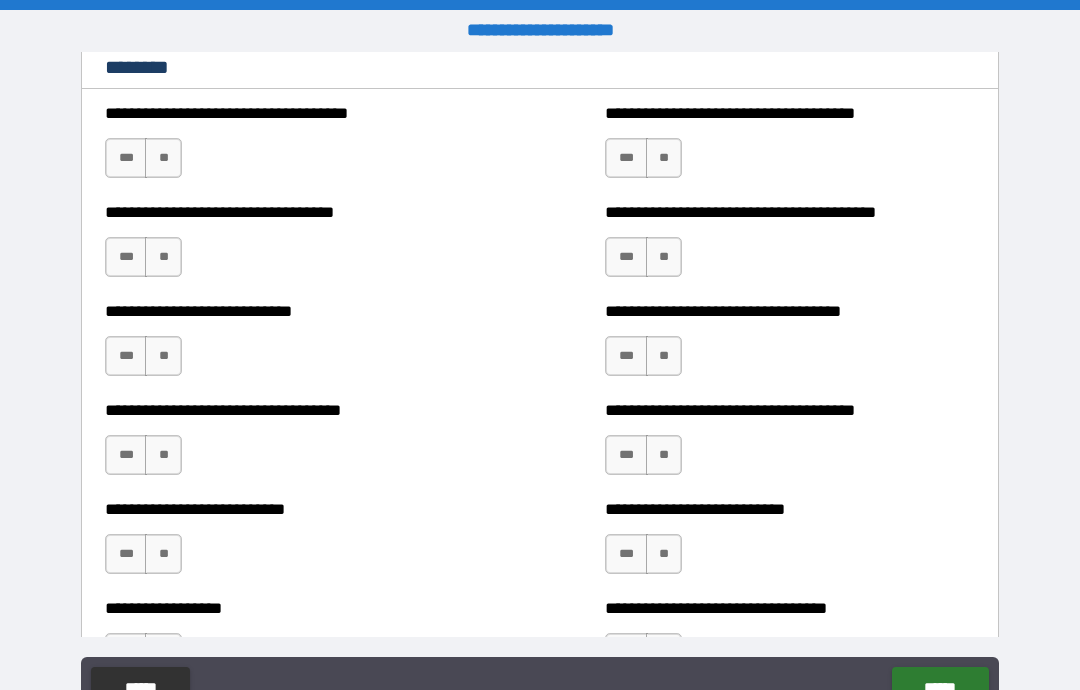 click on "**" at bounding box center (163, 158) 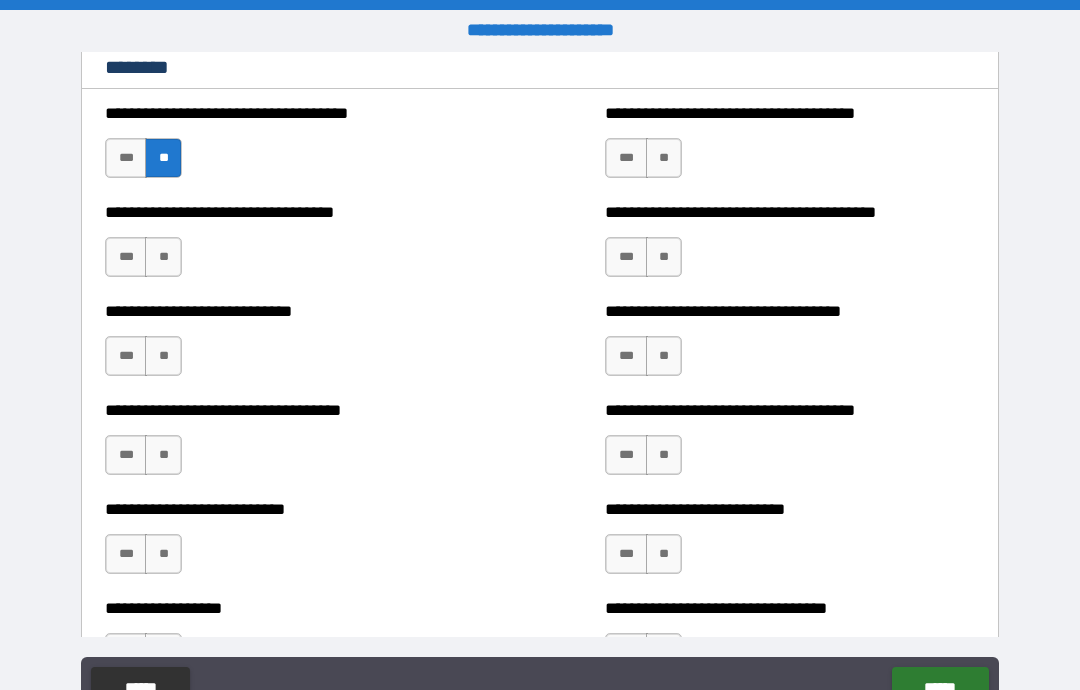 click on "**" at bounding box center (163, 257) 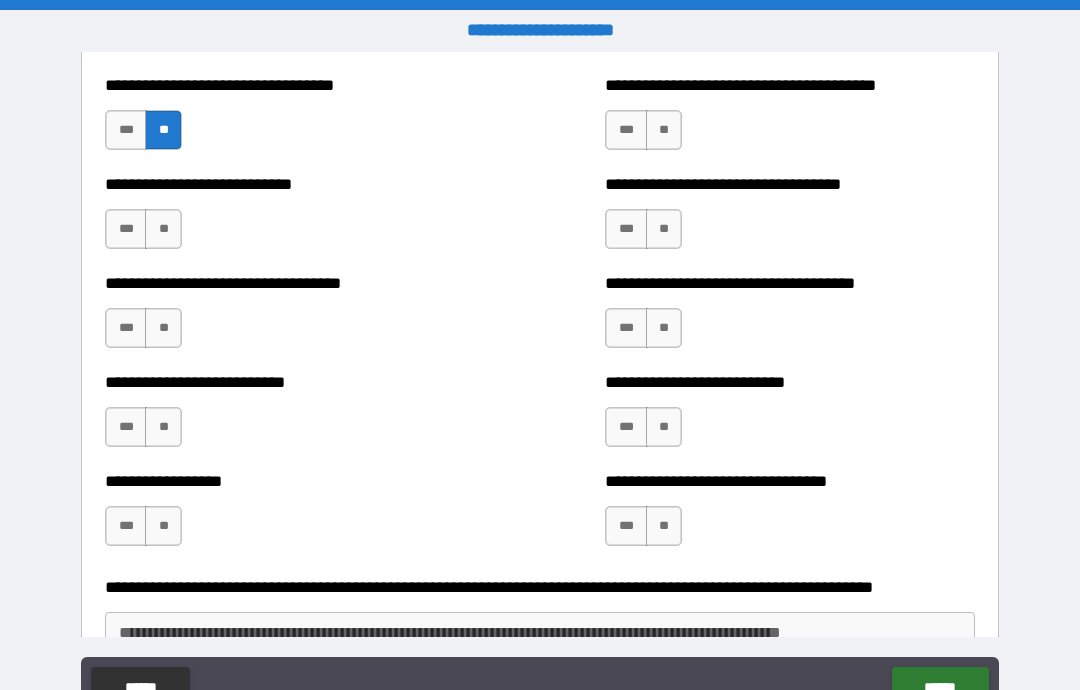 scroll, scrollTop: 5080, scrollLeft: 0, axis: vertical 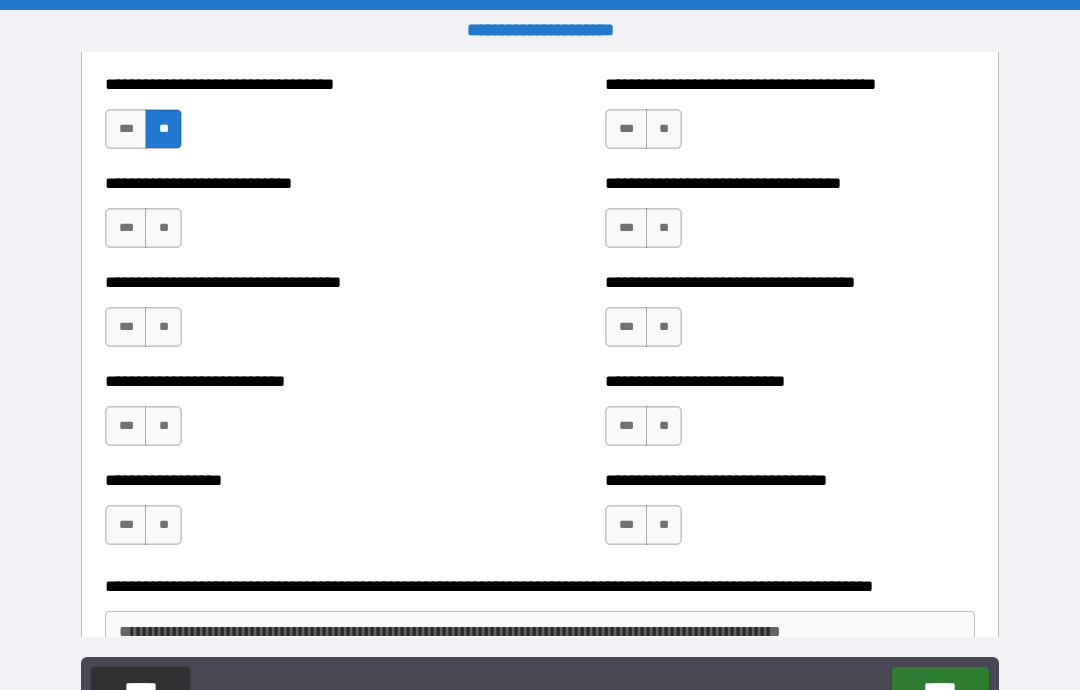 click on "**" at bounding box center [163, 228] 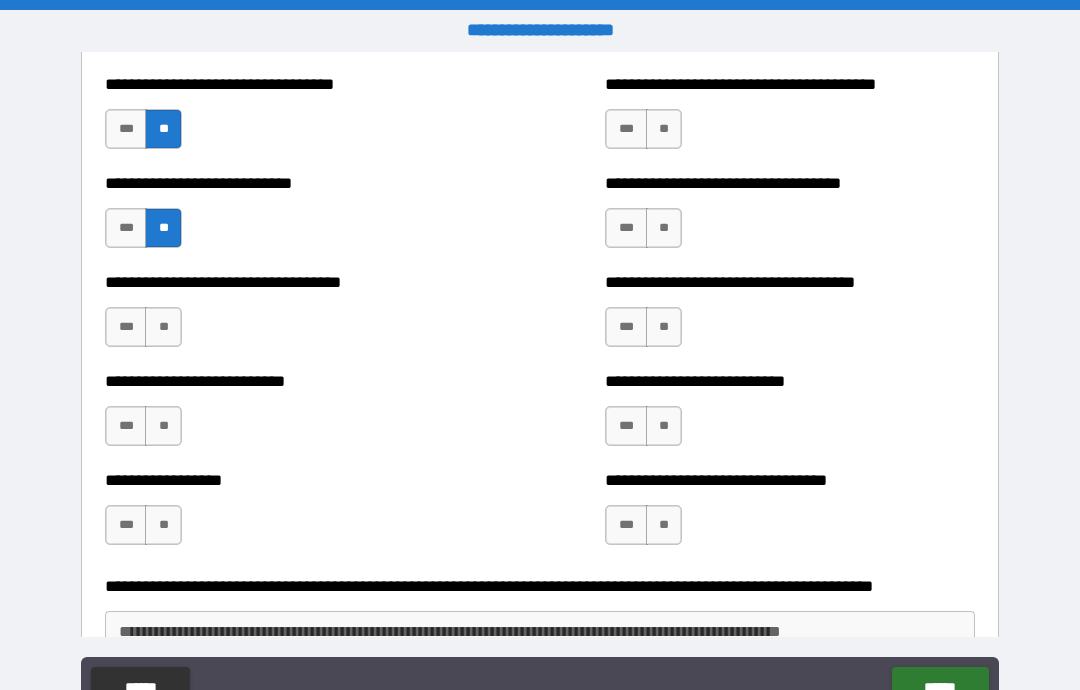 click on "**" at bounding box center (163, 327) 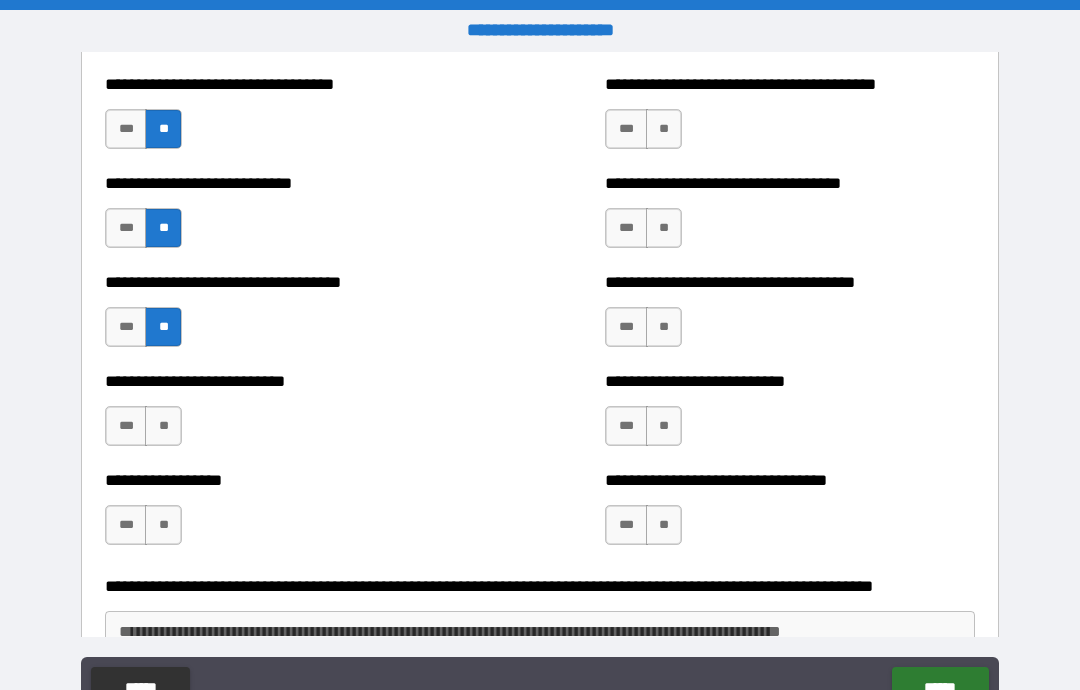 click on "**" at bounding box center [163, 426] 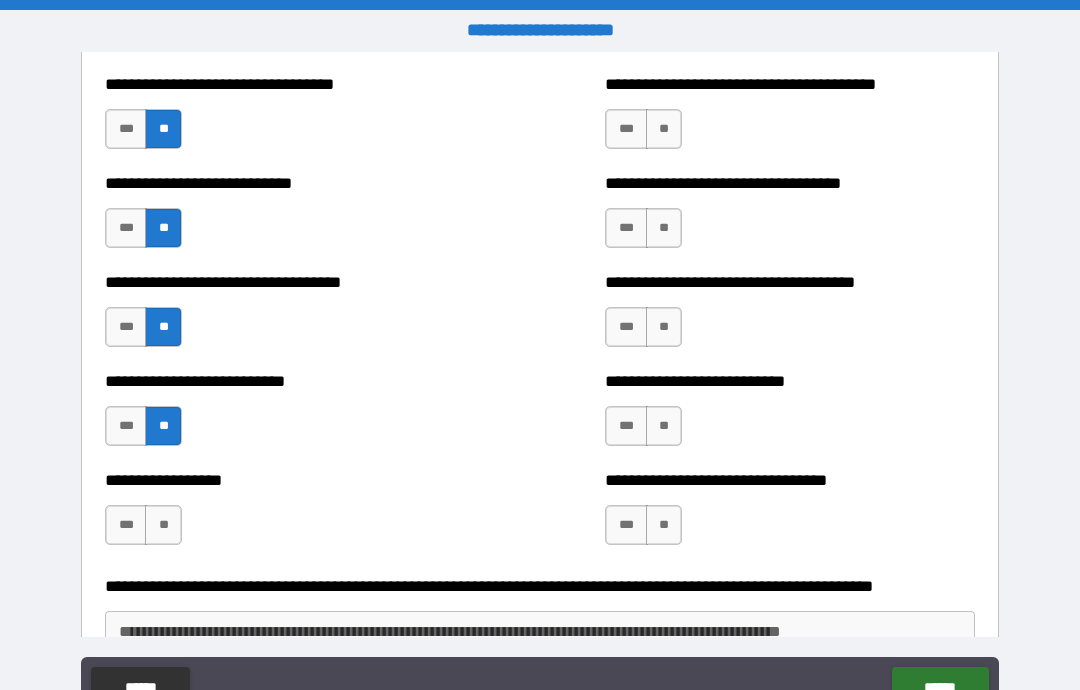 click on "**" at bounding box center (163, 525) 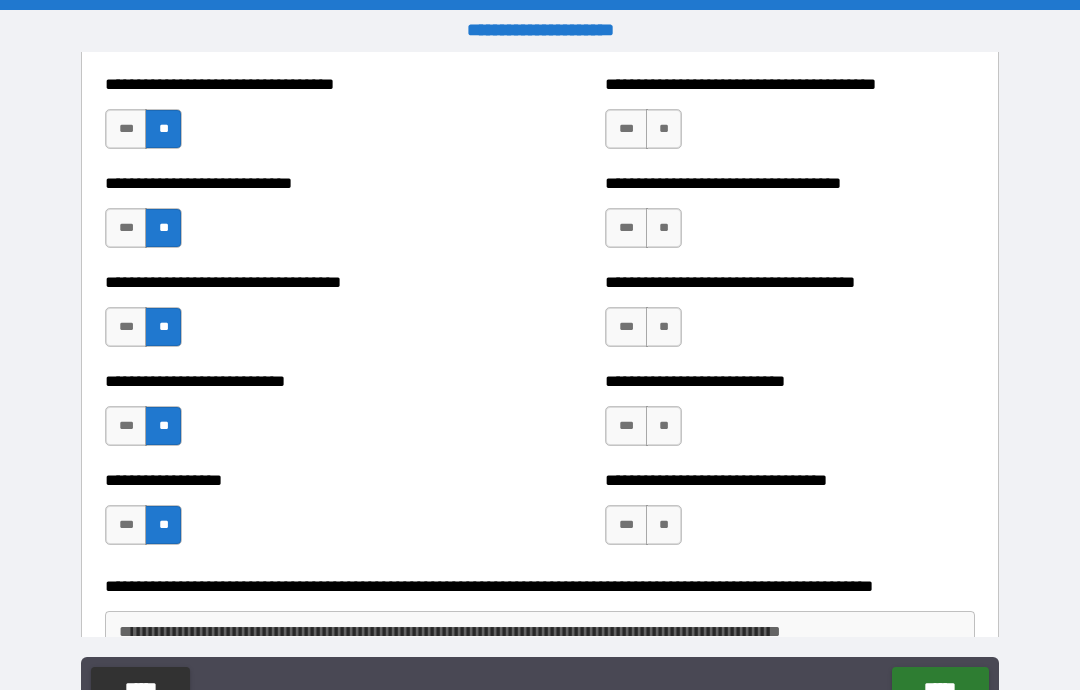 click on "***" at bounding box center (626, 129) 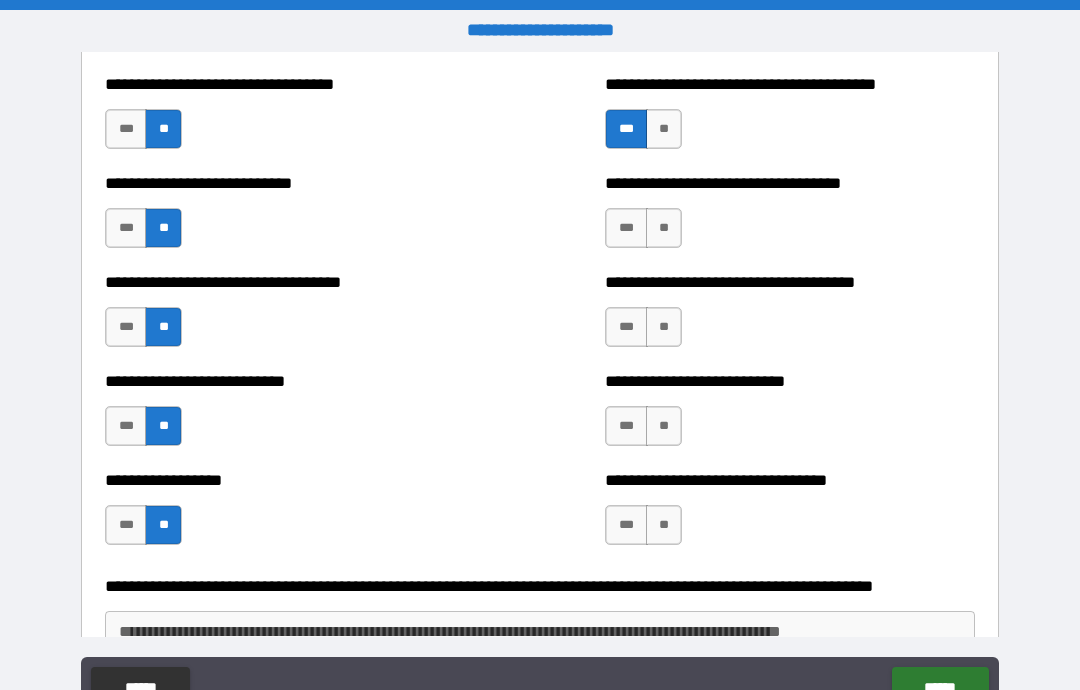 click on "**" at bounding box center [664, 228] 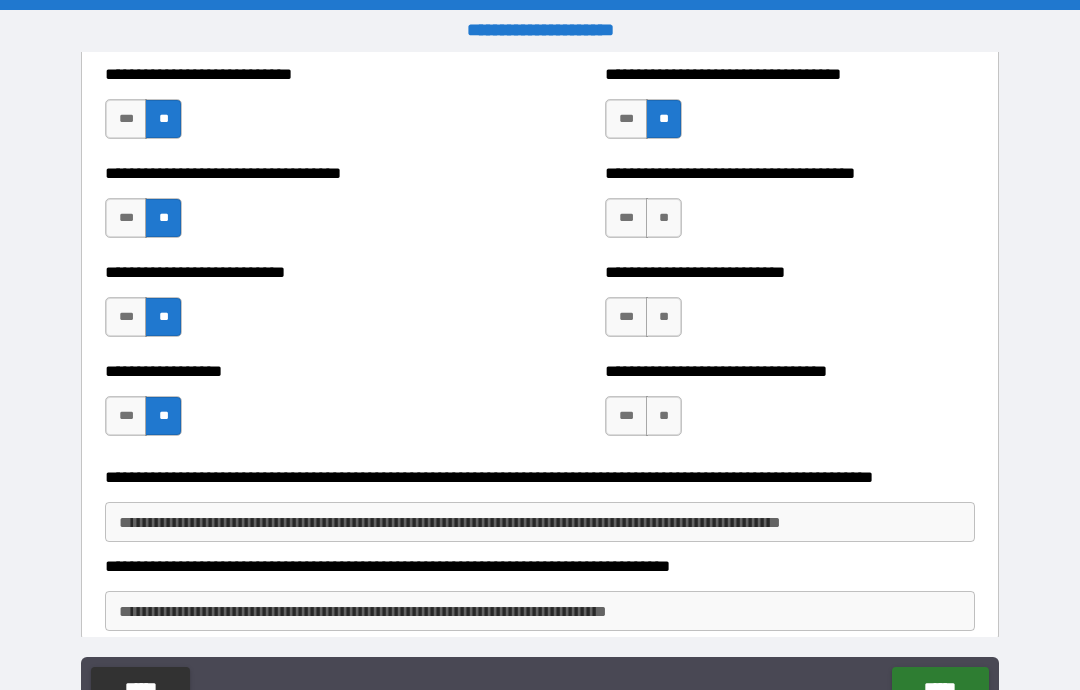 scroll, scrollTop: 5192, scrollLeft: 0, axis: vertical 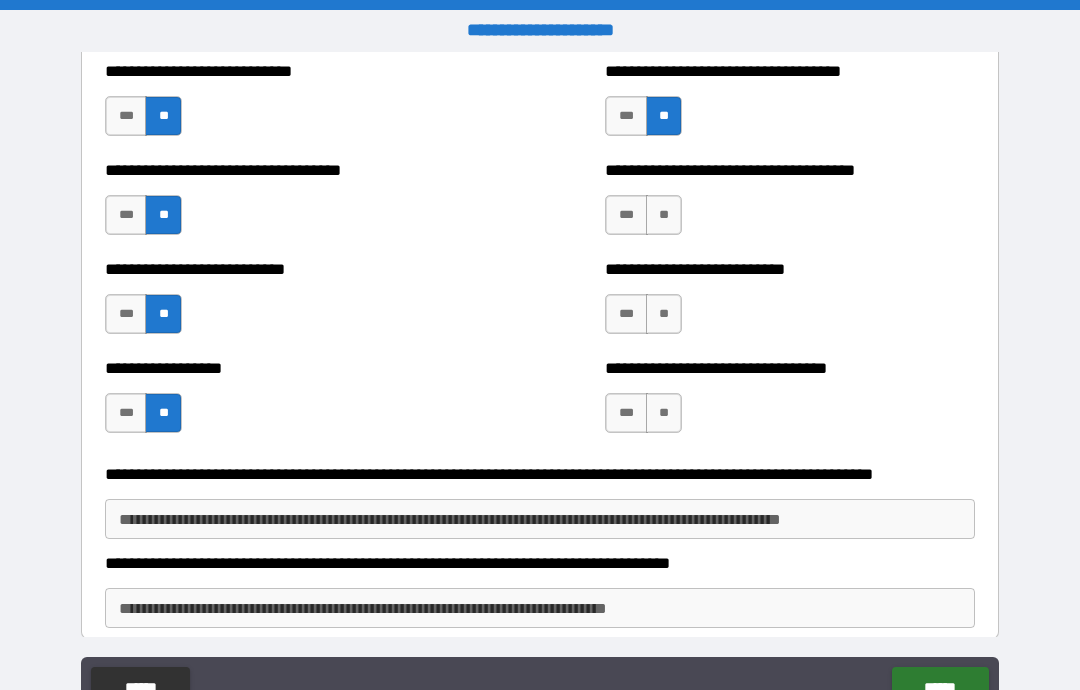 click on "**" at bounding box center [664, 215] 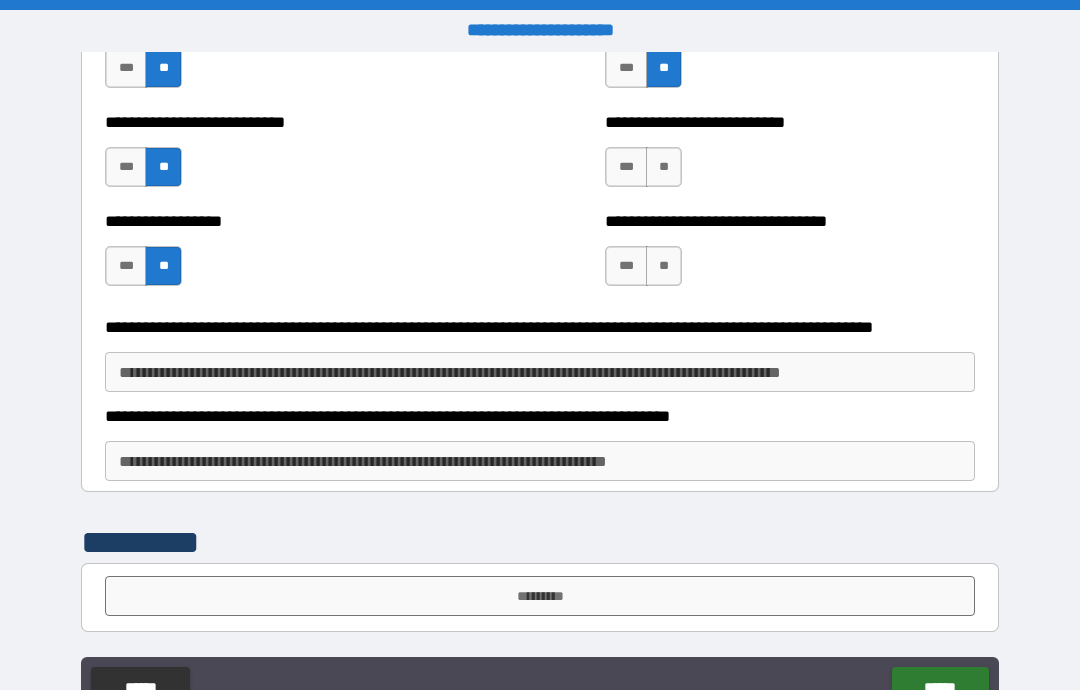 scroll, scrollTop: 5339, scrollLeft: 0, axis: vertical 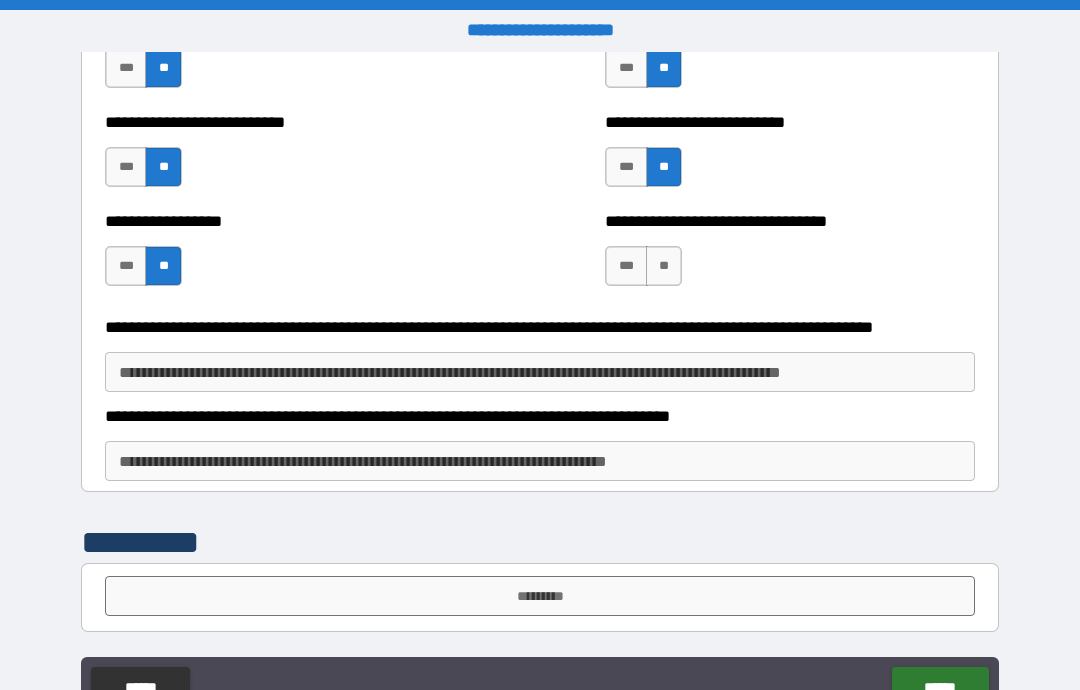 click on "**" at bounding box center (664, 266) 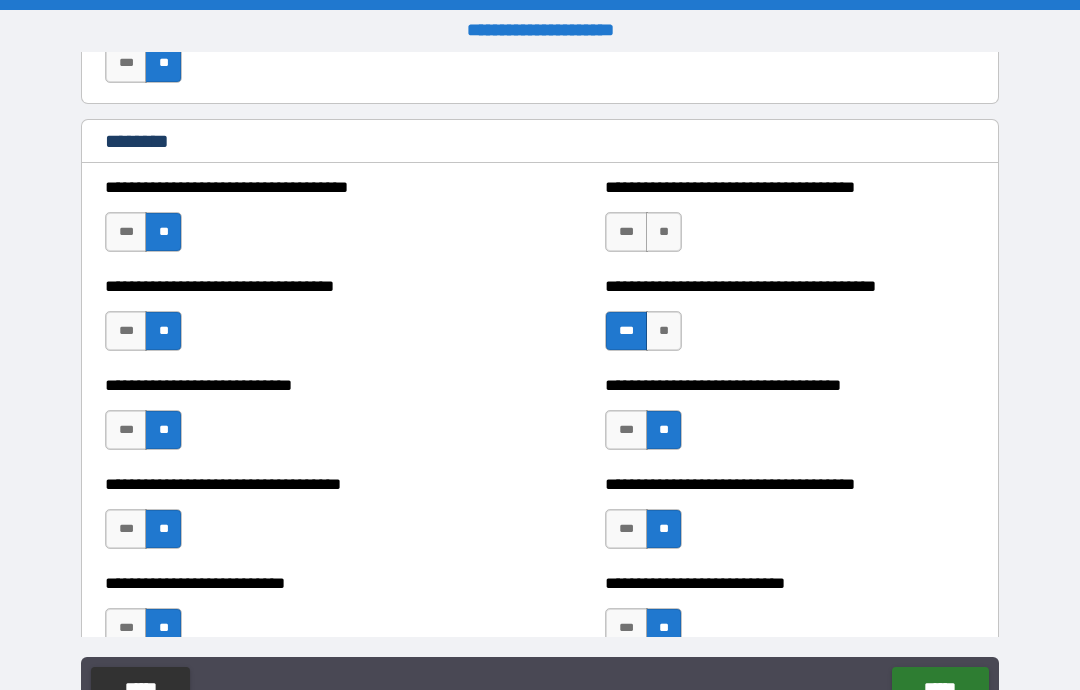 scroll, scrollTop: 4877, scrollLeft: 0, axis: vertical 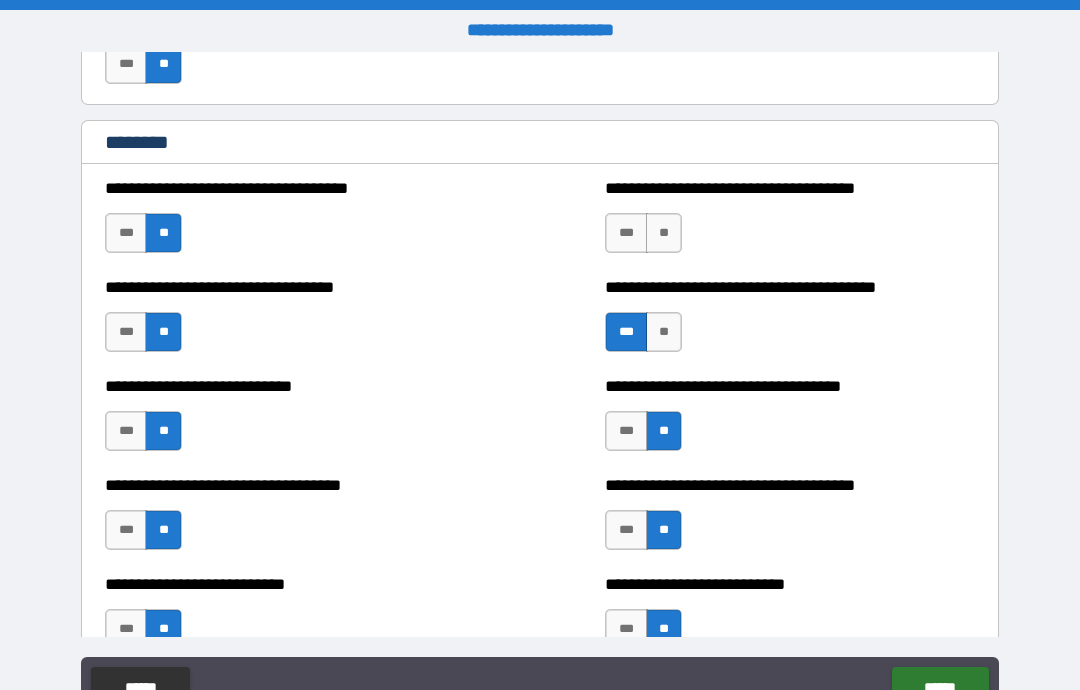 click on "**" at bounding box center (664, 233) 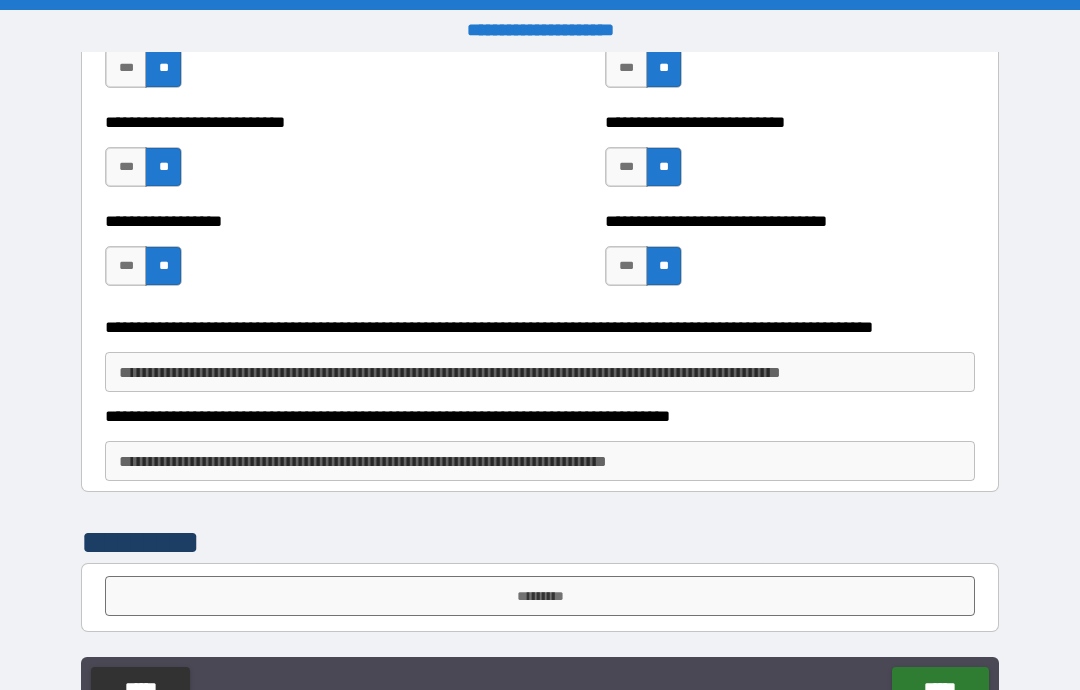scroll, scrollTop: 5339, scrollLeft: 0, axis: vertical 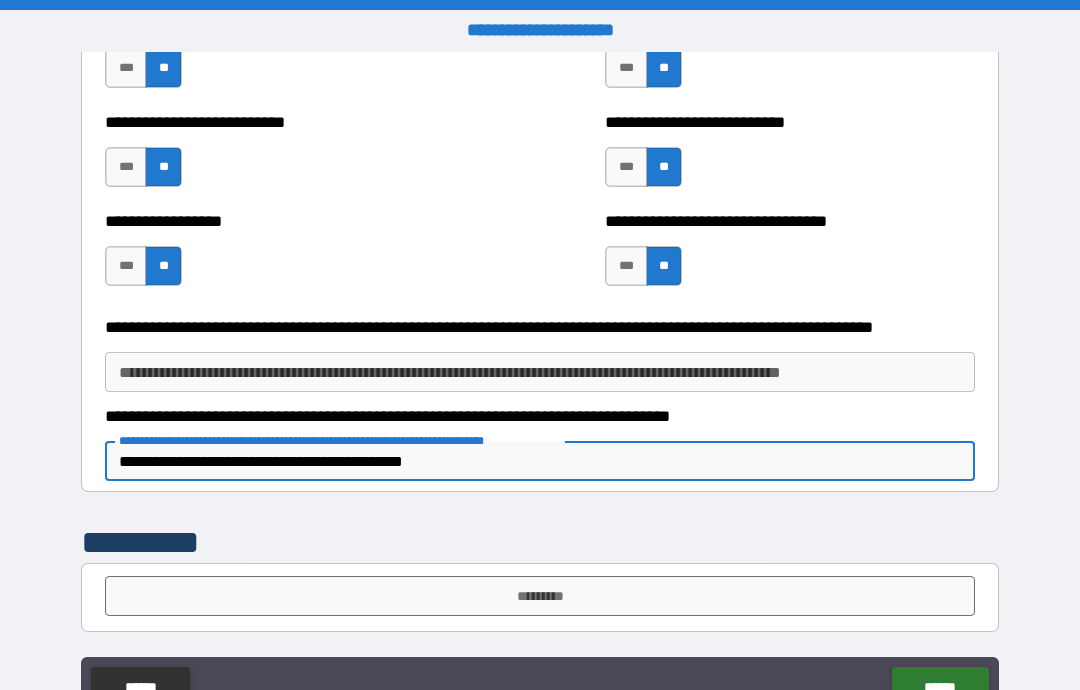 type on "**********" 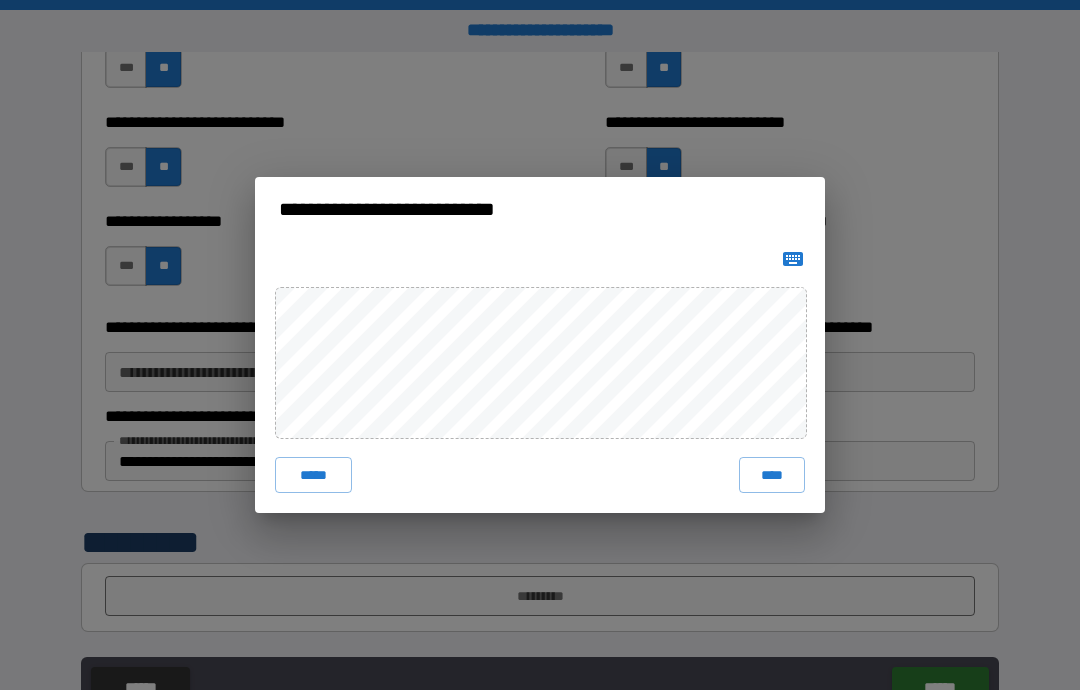 click on "****" at bounding box center (772, 475) 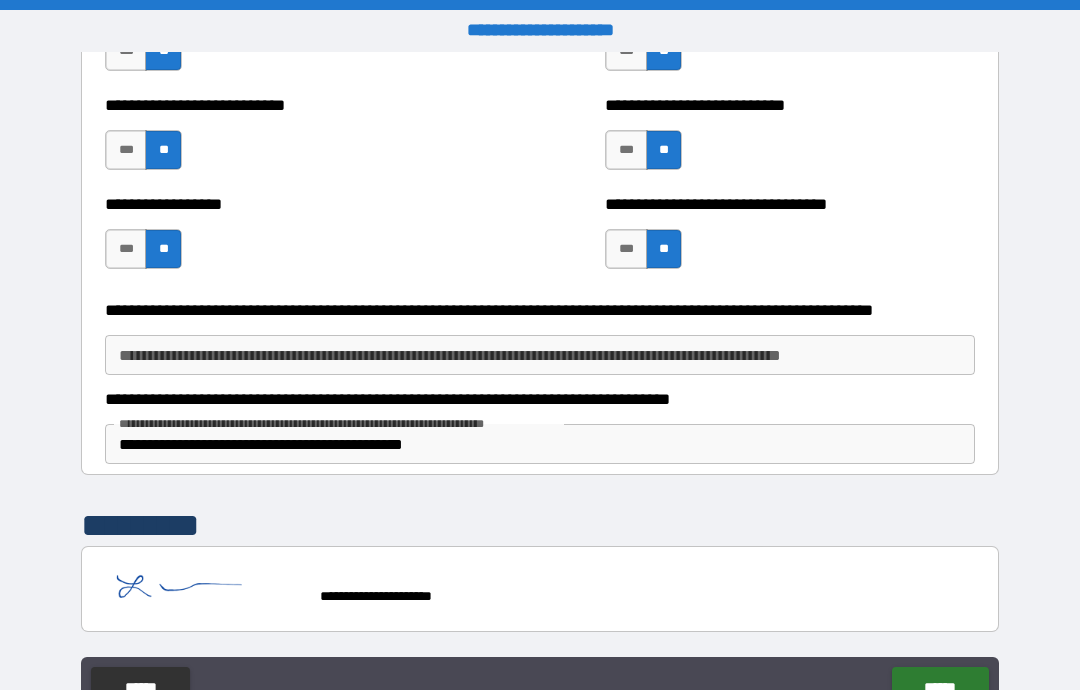 scroll, scrollTop: 5357, scrollLeft: 0, axis: vertical 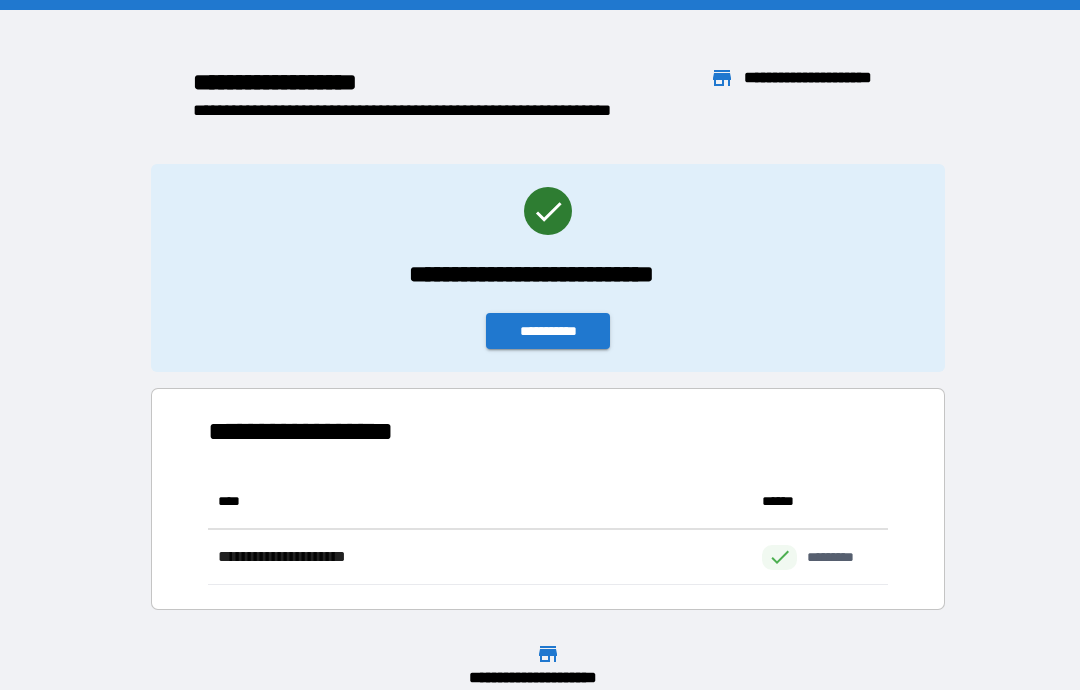 click on "**********" at bounding box center (548, 331) 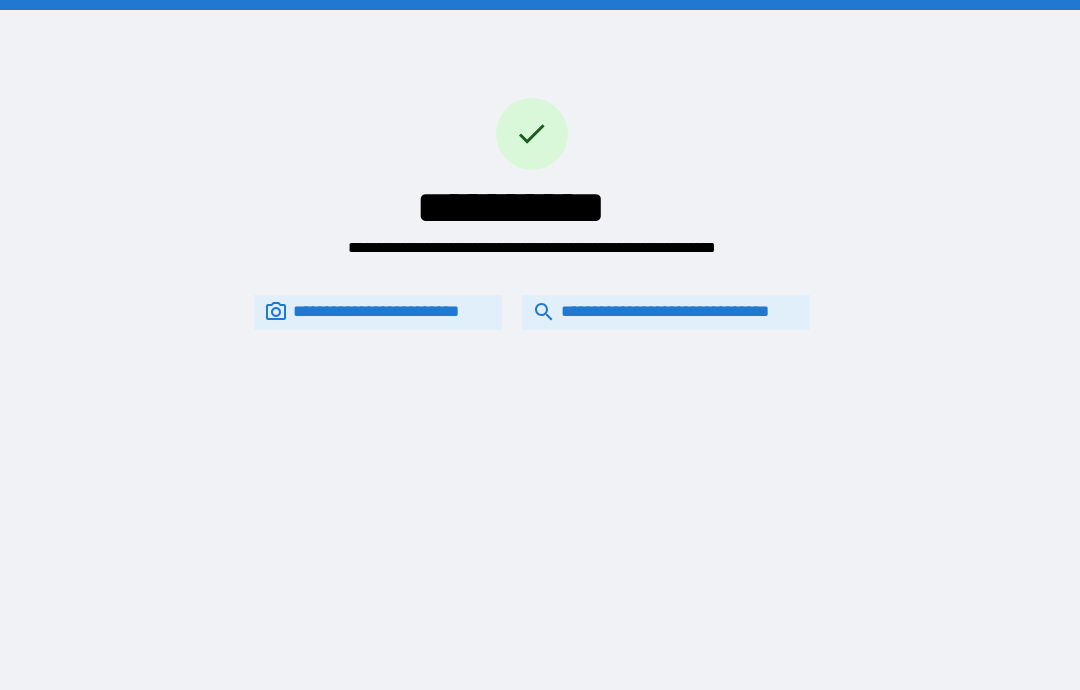 click on "**********" at bounding box center [666, 312] 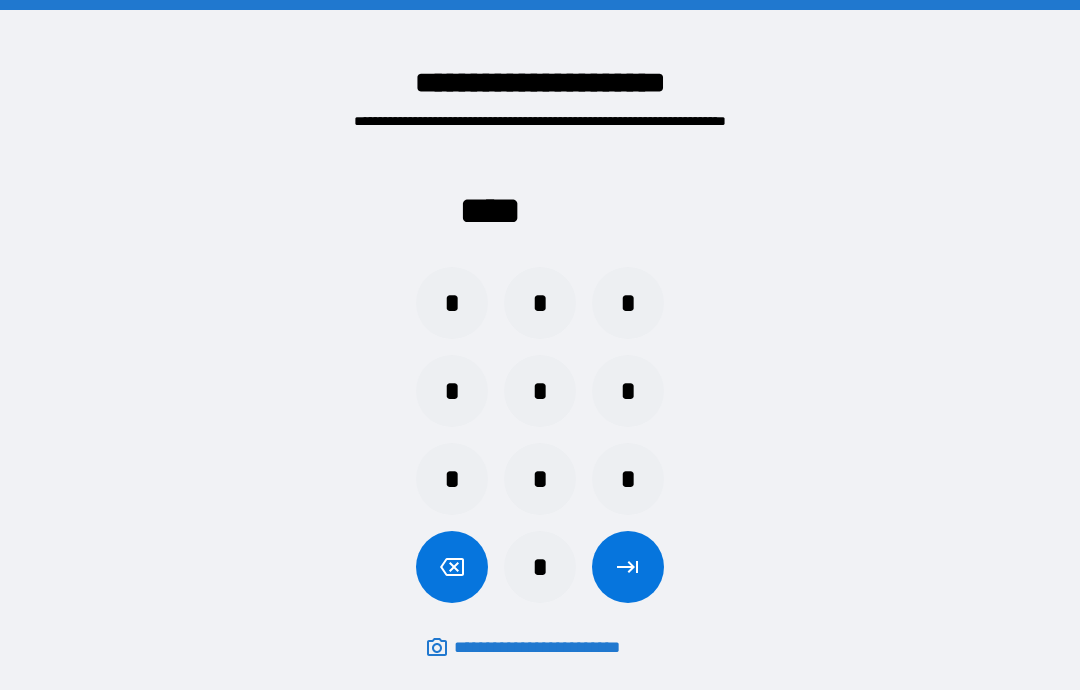 click on "*" at bounding box center [540, 479] 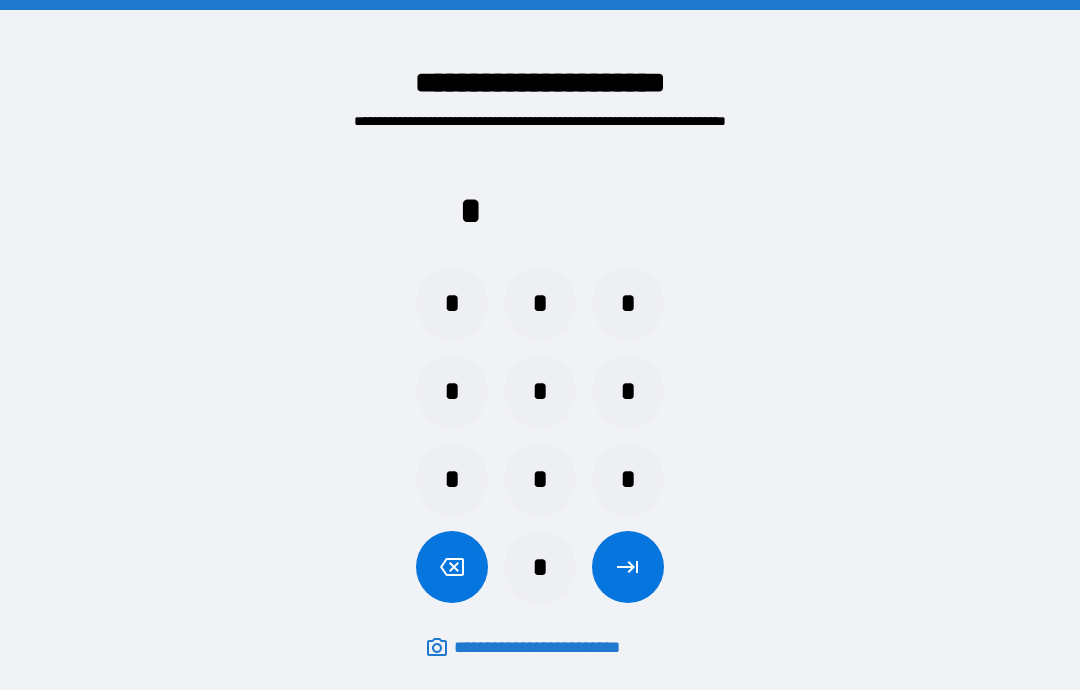 click on "*" at bounding box center [540, 391] 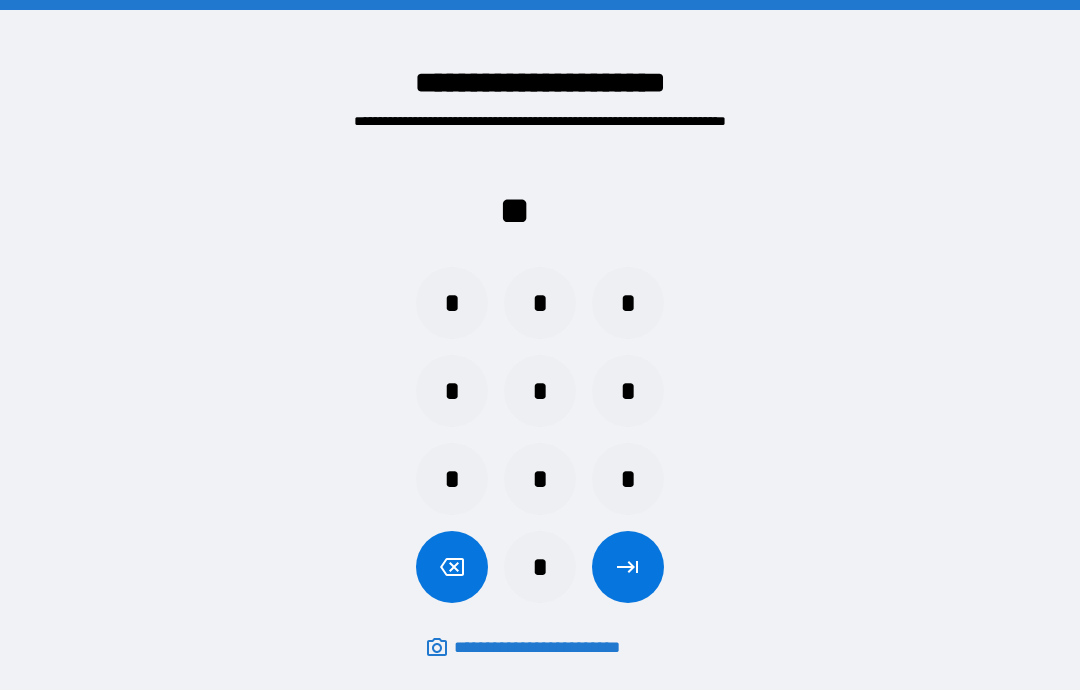 click on "*" at bounding box center [452, 479] 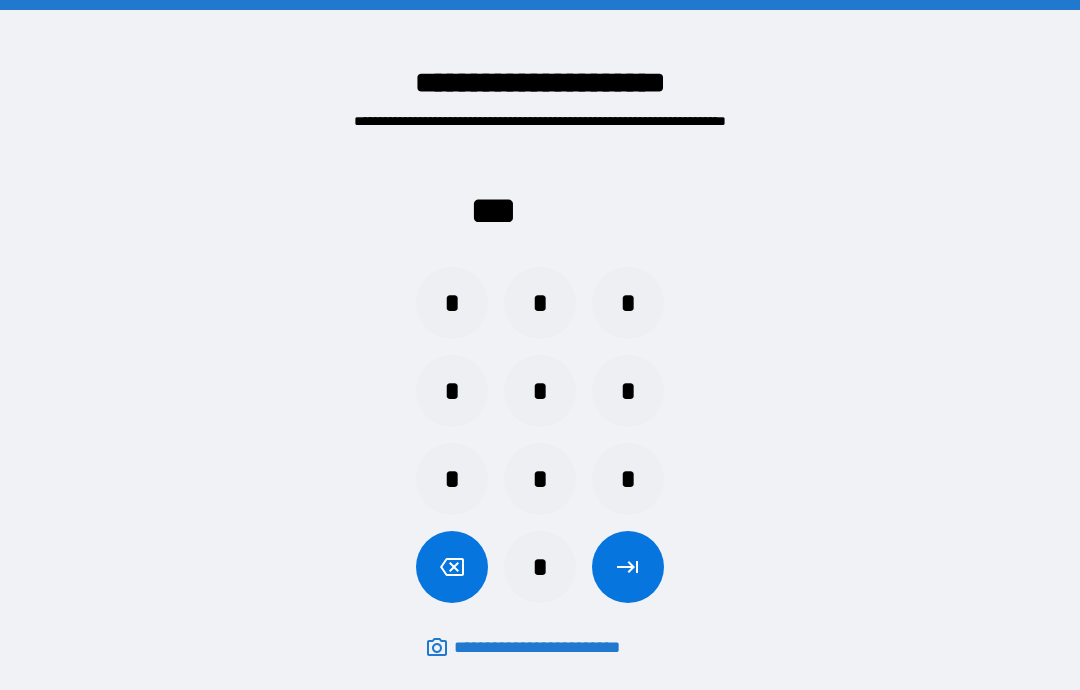 click on "*" at bounding box center [540, 391] 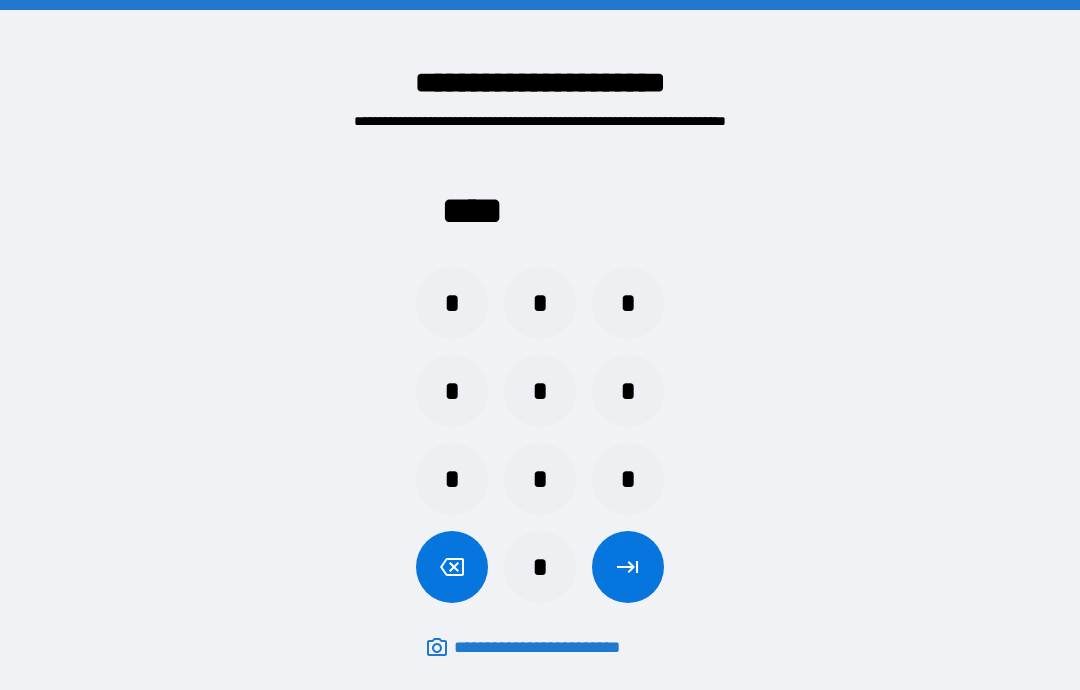 click at bounding box center (628, 567) 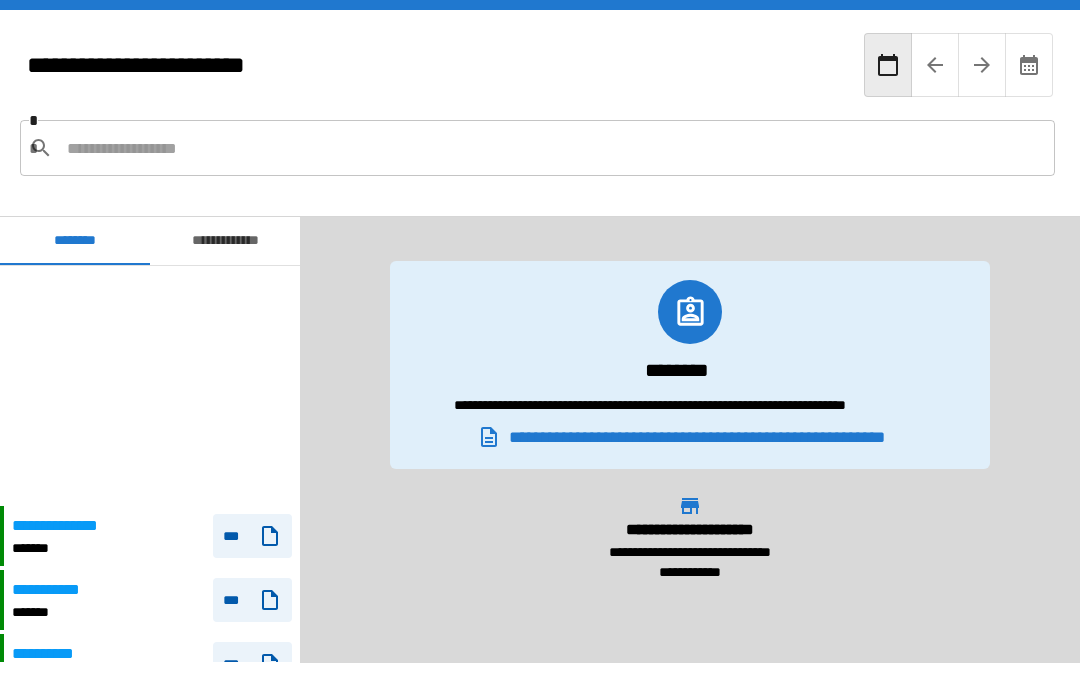 scroll, scrollTop: 240, scrollLeft: 0, axis: vertical 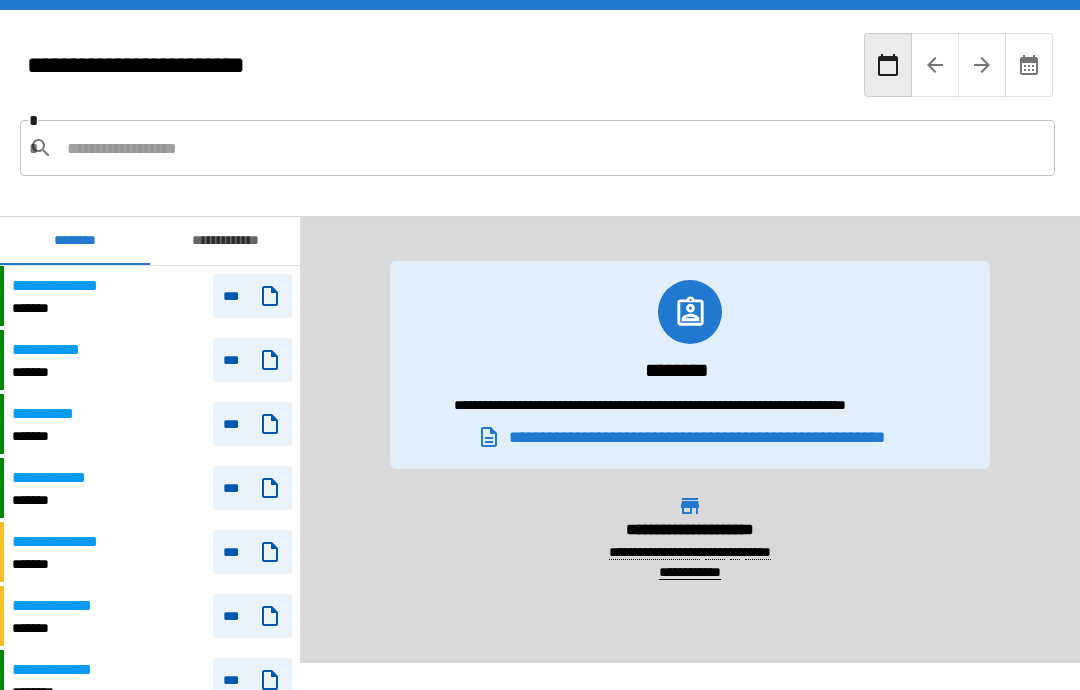 click on "*******" at bounding box center (62, 308) 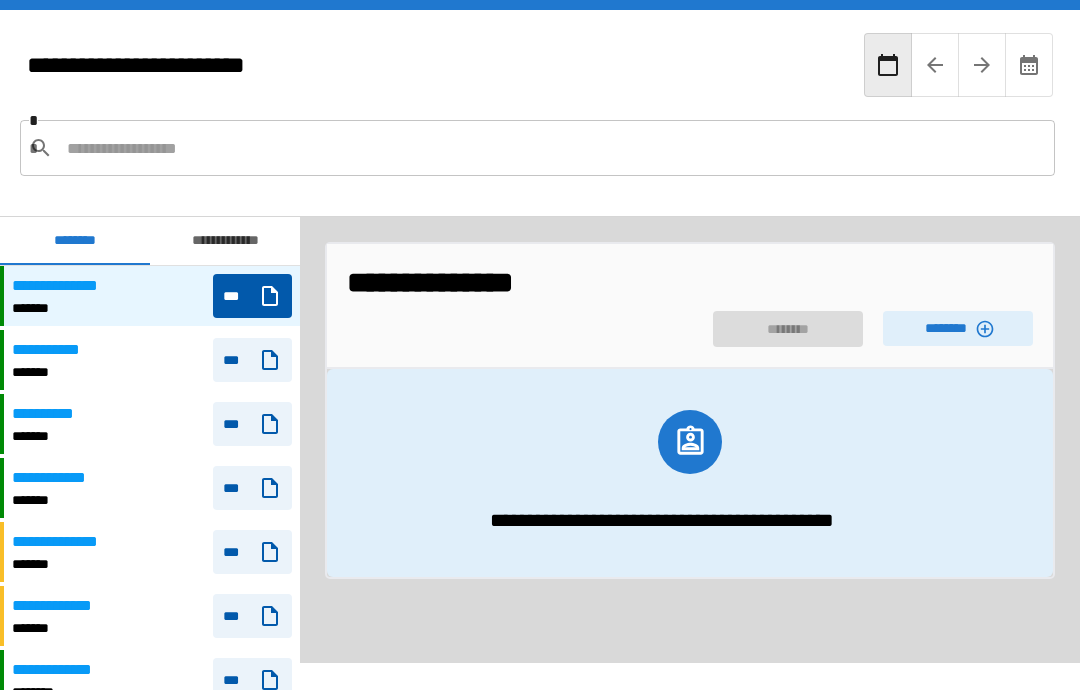 click 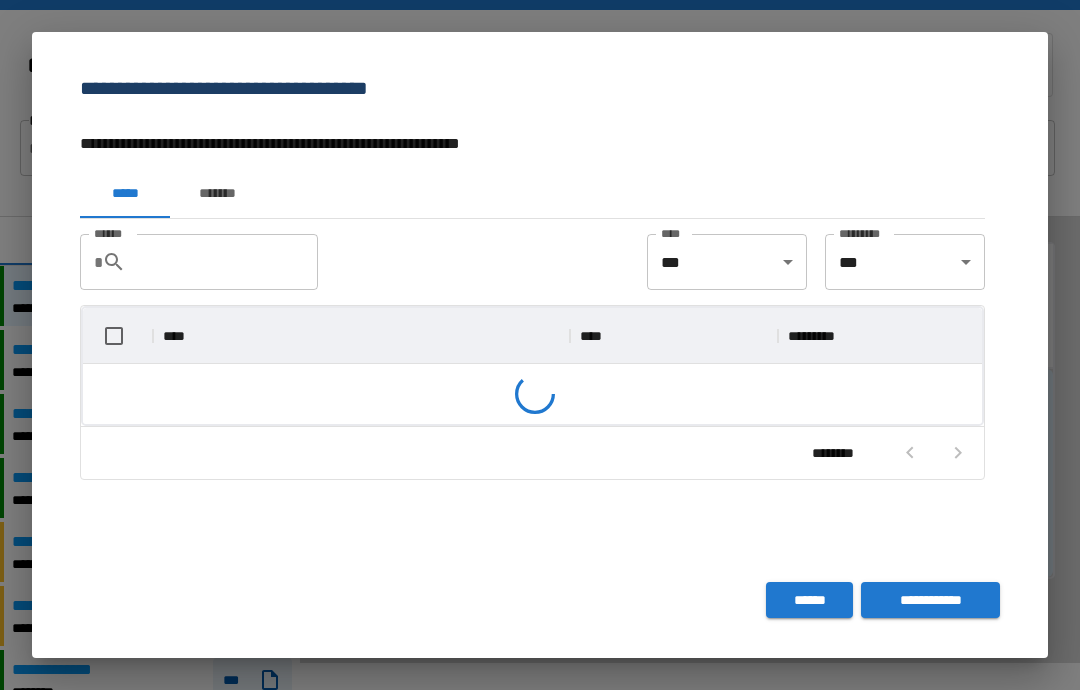 scroll, scrollTop: 1, scrollLeft: 1, axis: both 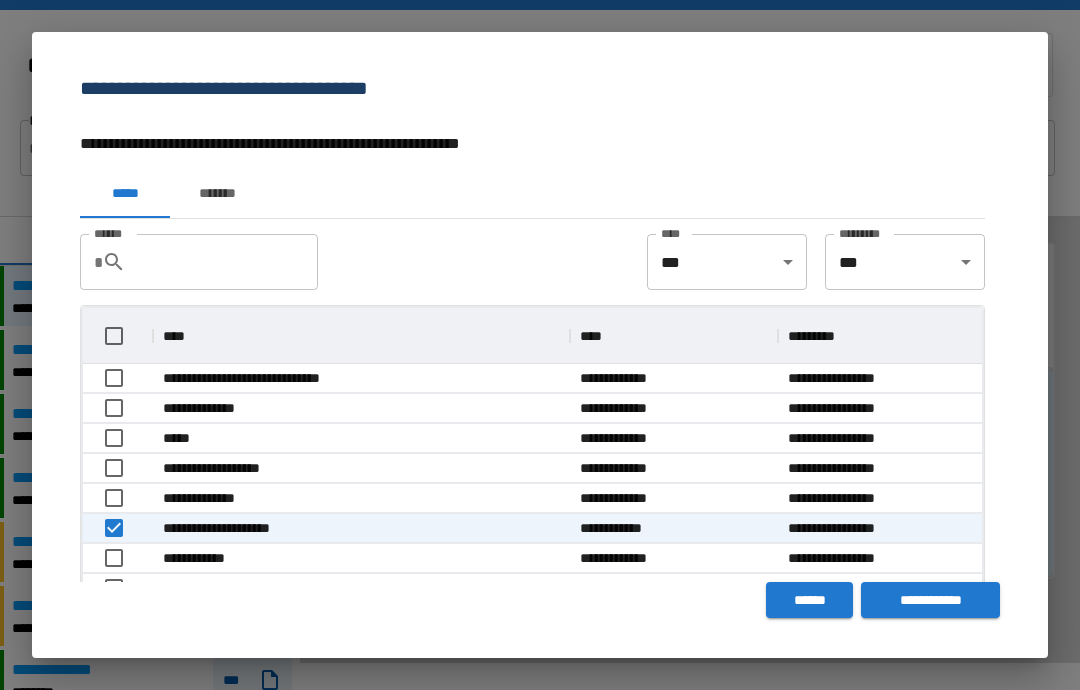 click on "**********" at bounding box center (930, 600) 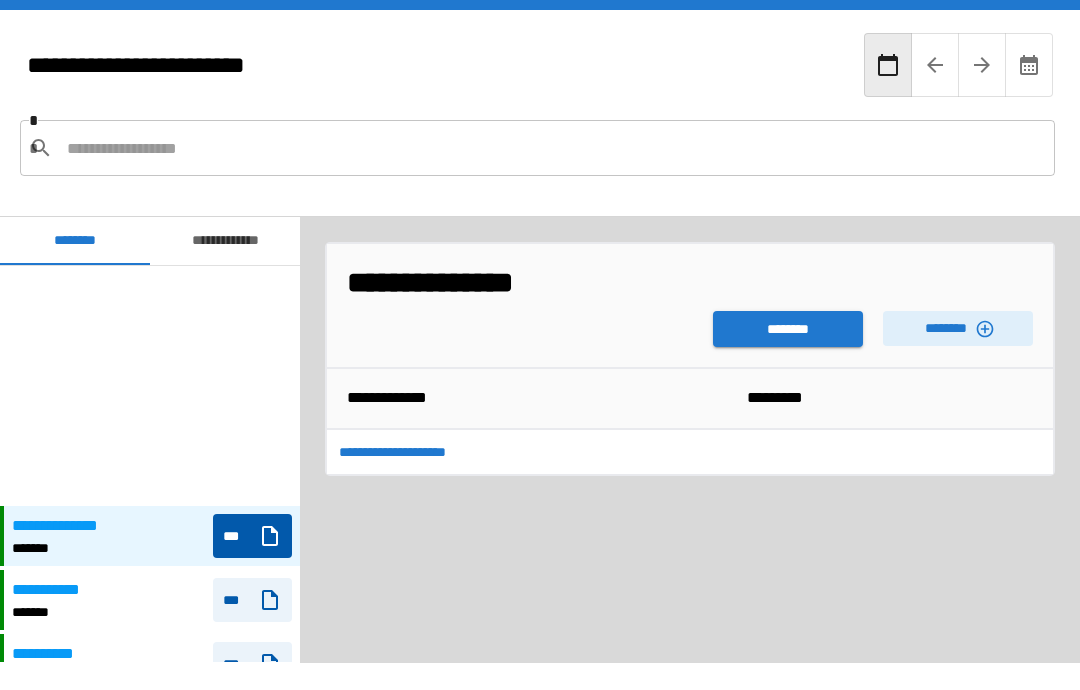 scroll, scrollTop: 240, scrollLeft: 0, axis: vertical 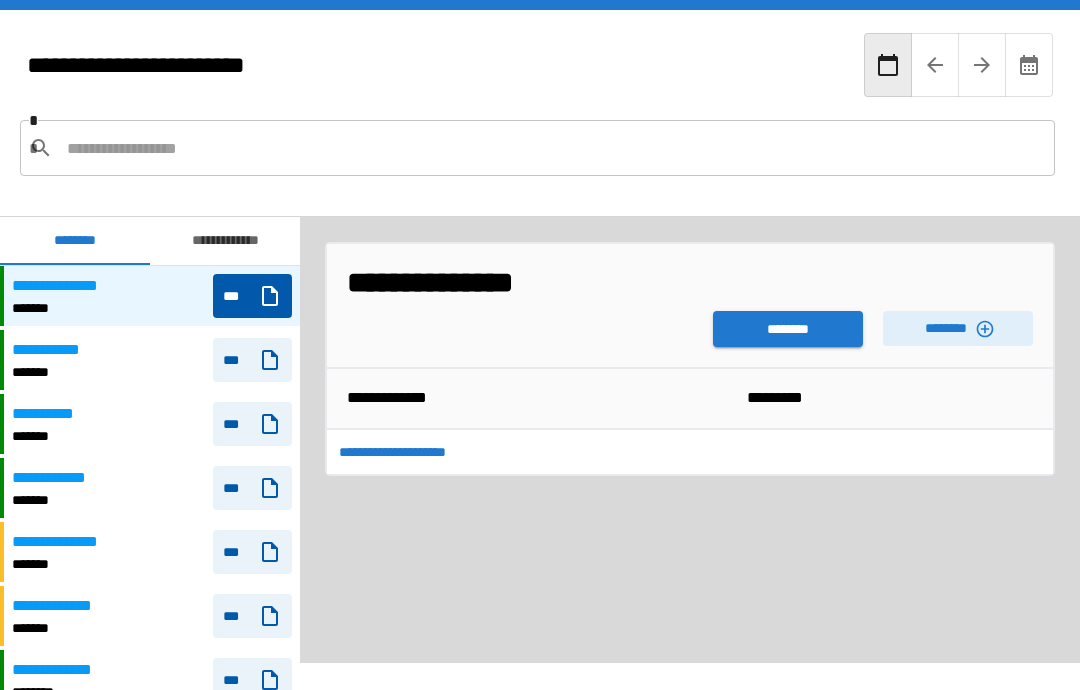 click on "********" at bounding box center [788, 329] 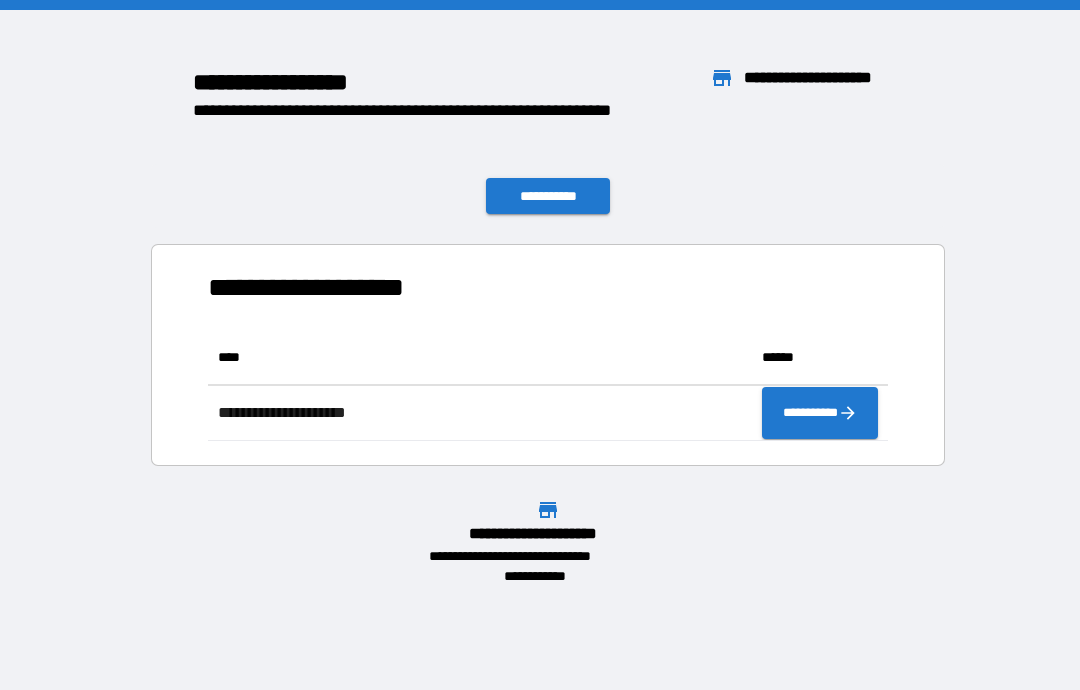 scroll, scrollTop: 1, scrollLeft: 1, axis: both 